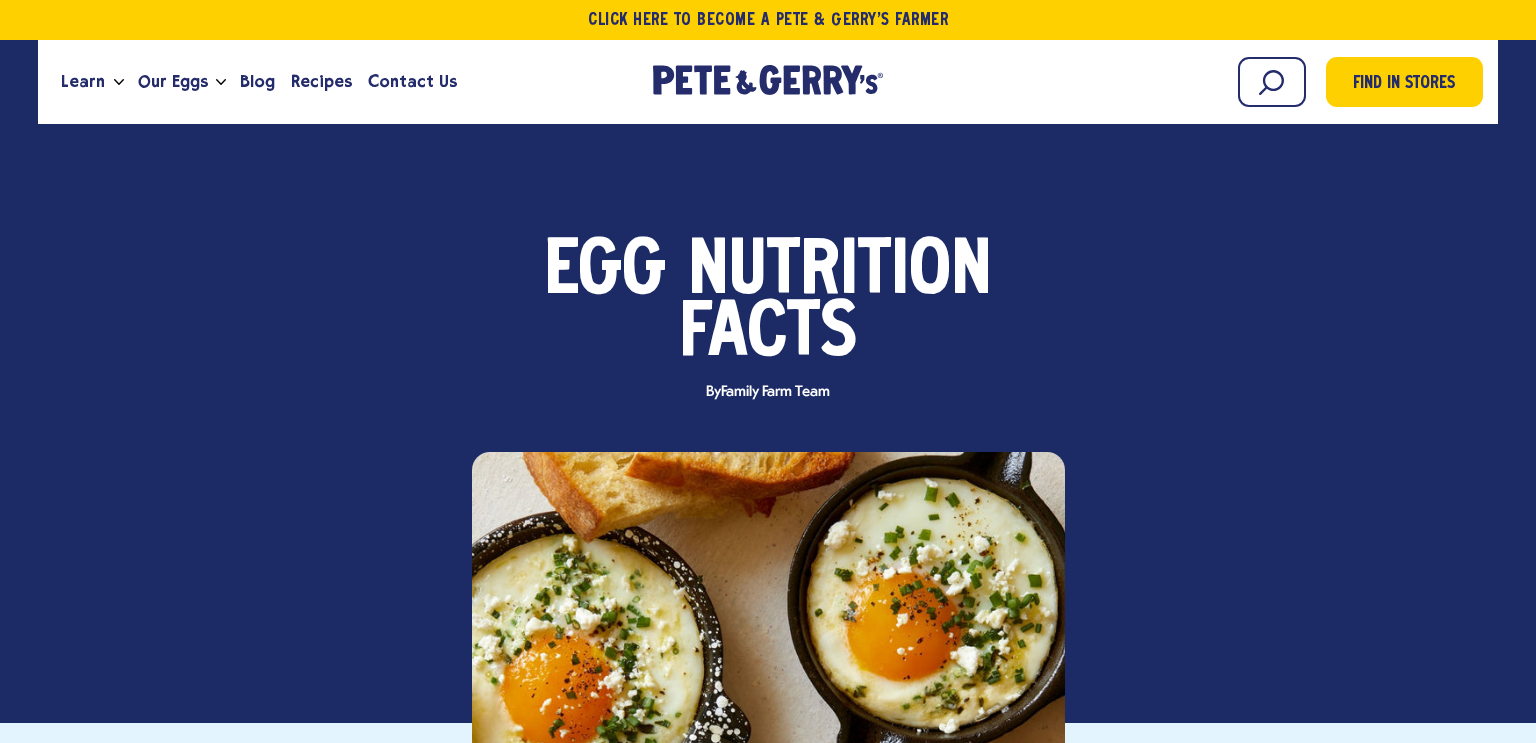 scroll, scrollTop: 0, scrollLeft: 0, axis: both 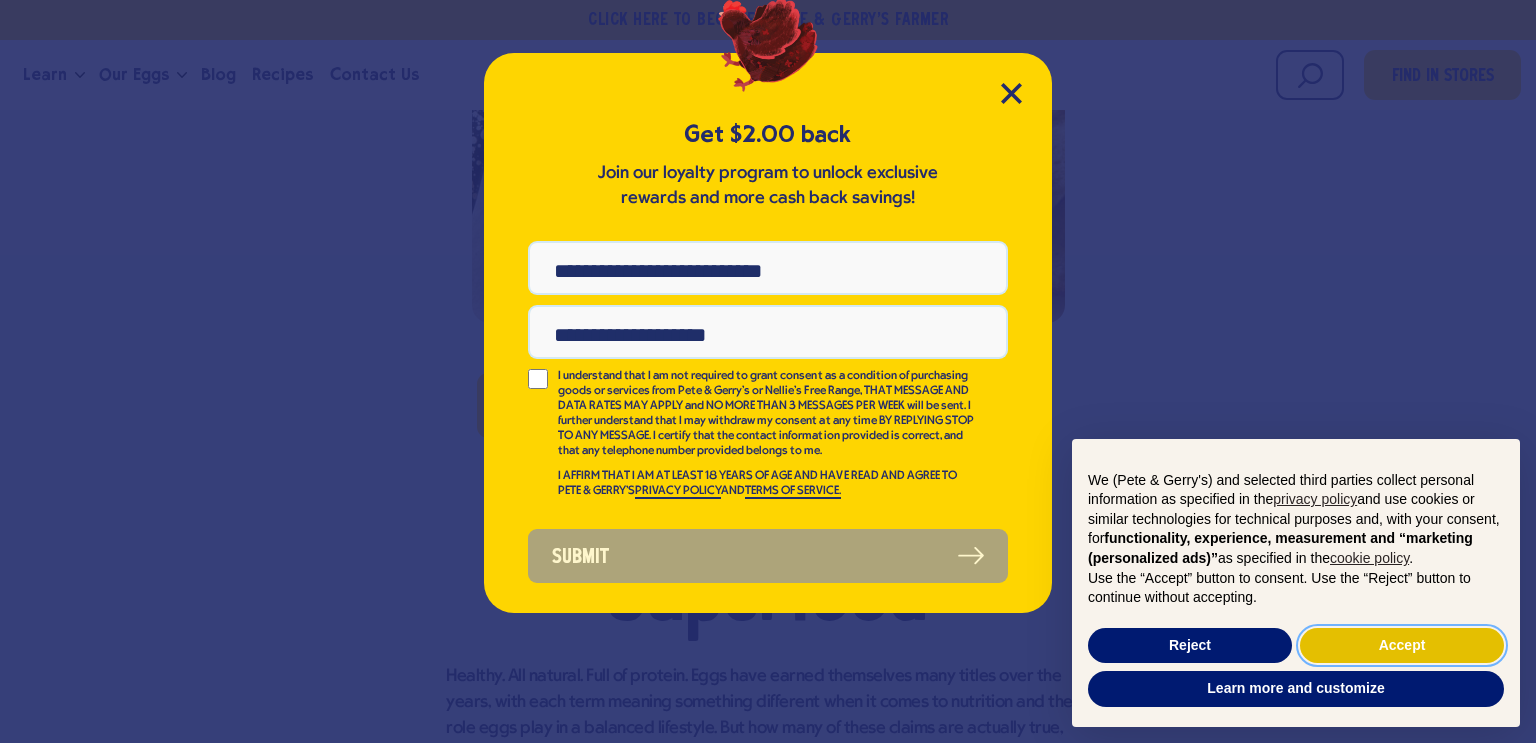 click on "Accept" at bounding box center (1402, 646) 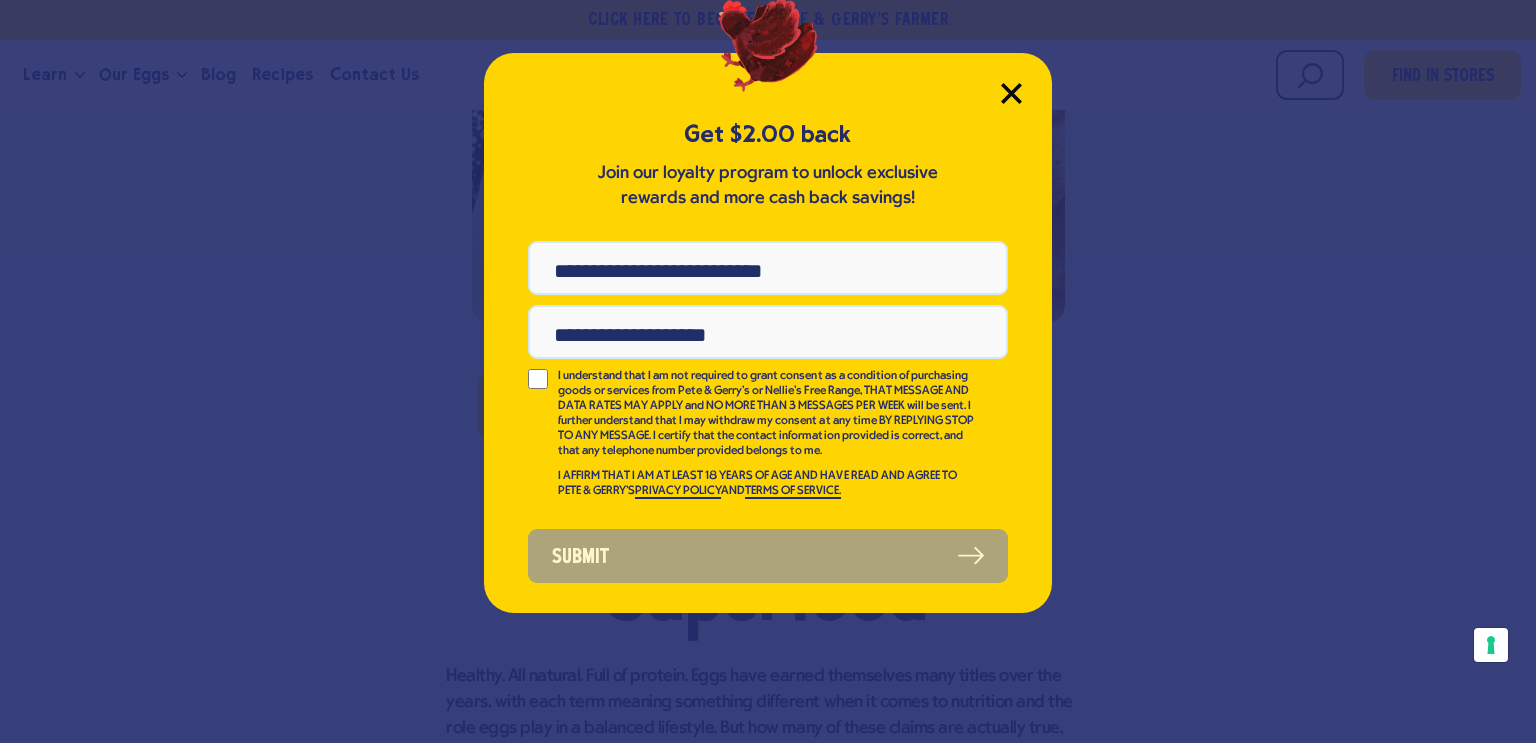 click 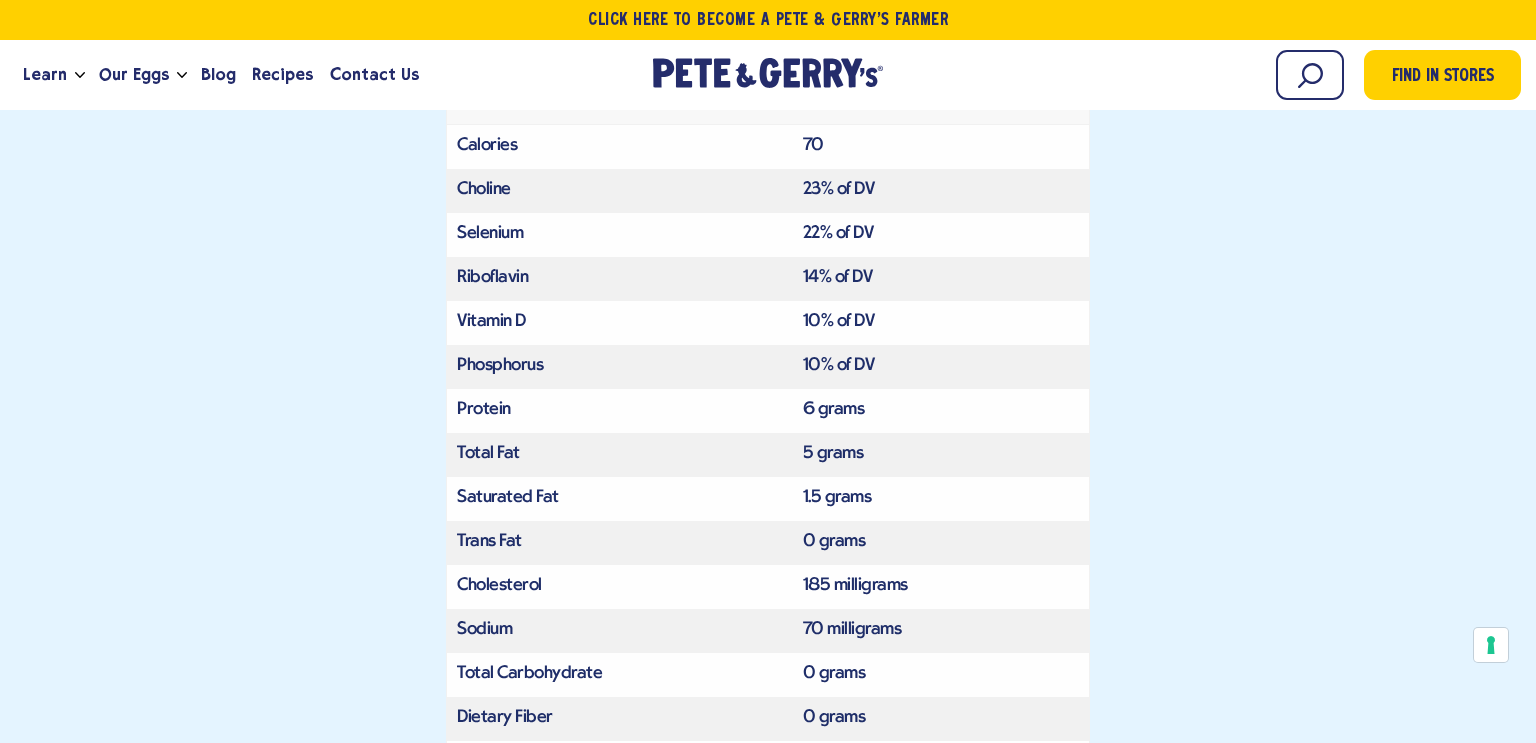 scroll, scrollTop: 4044, scrollLeft: 0, axis: vertical 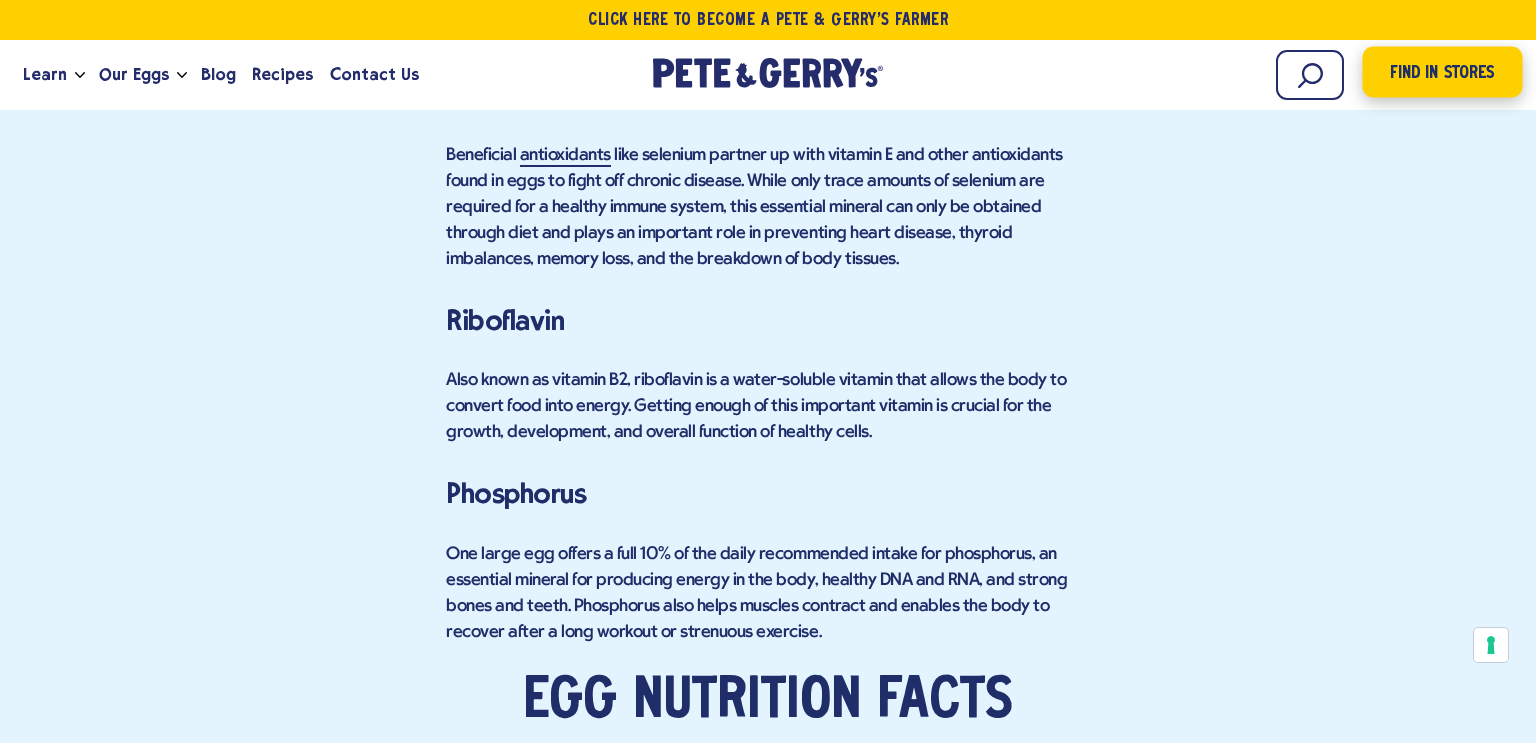 click on "Find in Stores" at bounding box center (1442, 73) 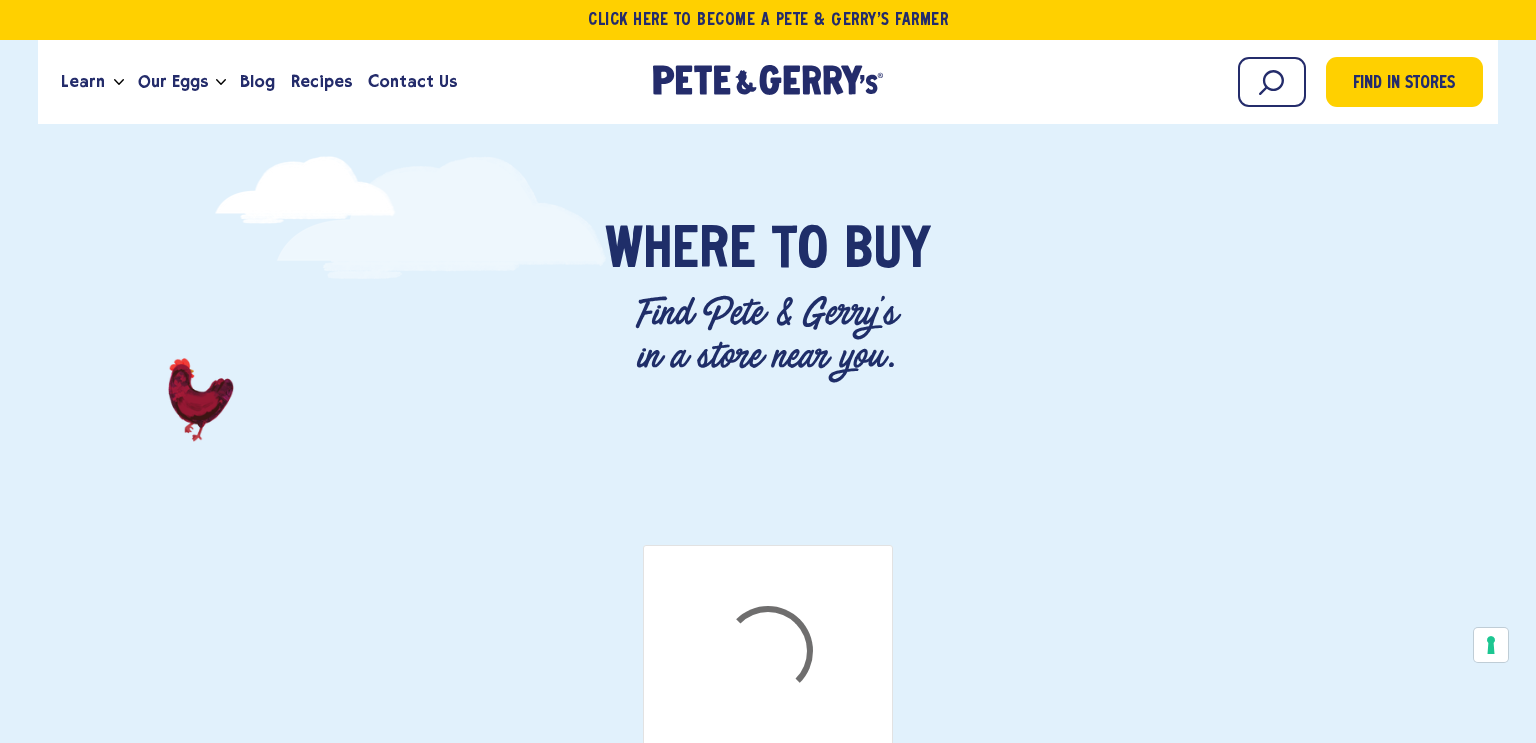 scroll, scrollTop: 0, scrollLeft: 0, axis: both 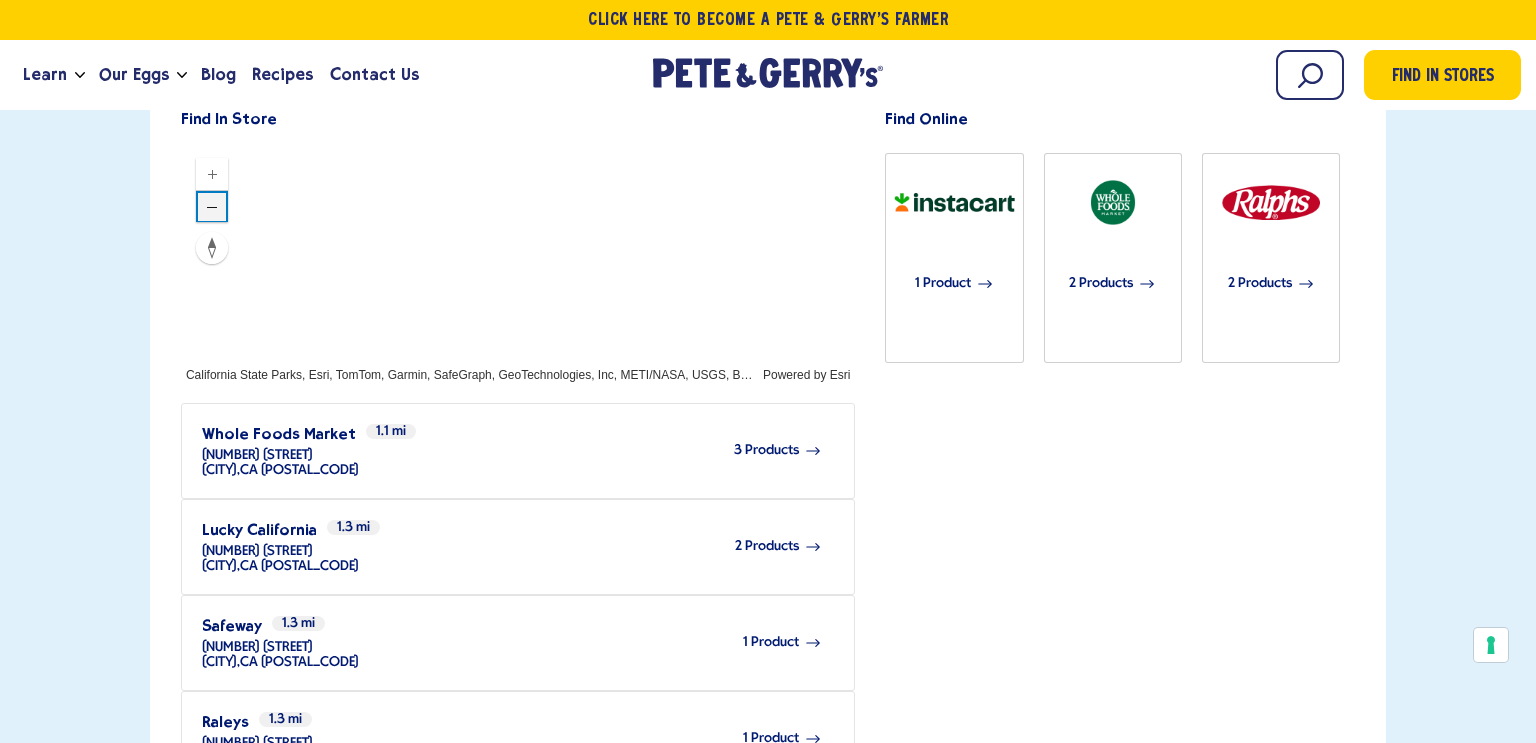 click 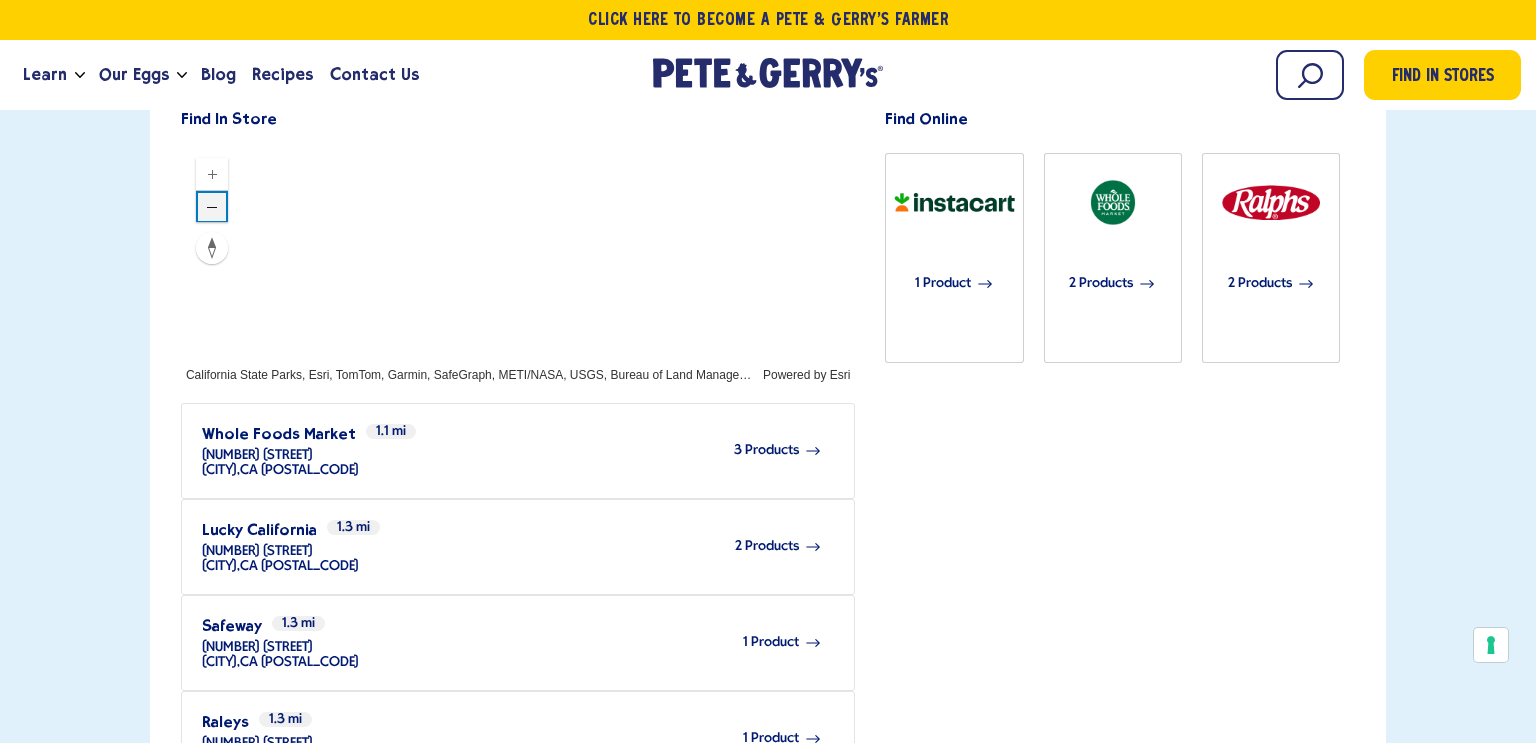 click 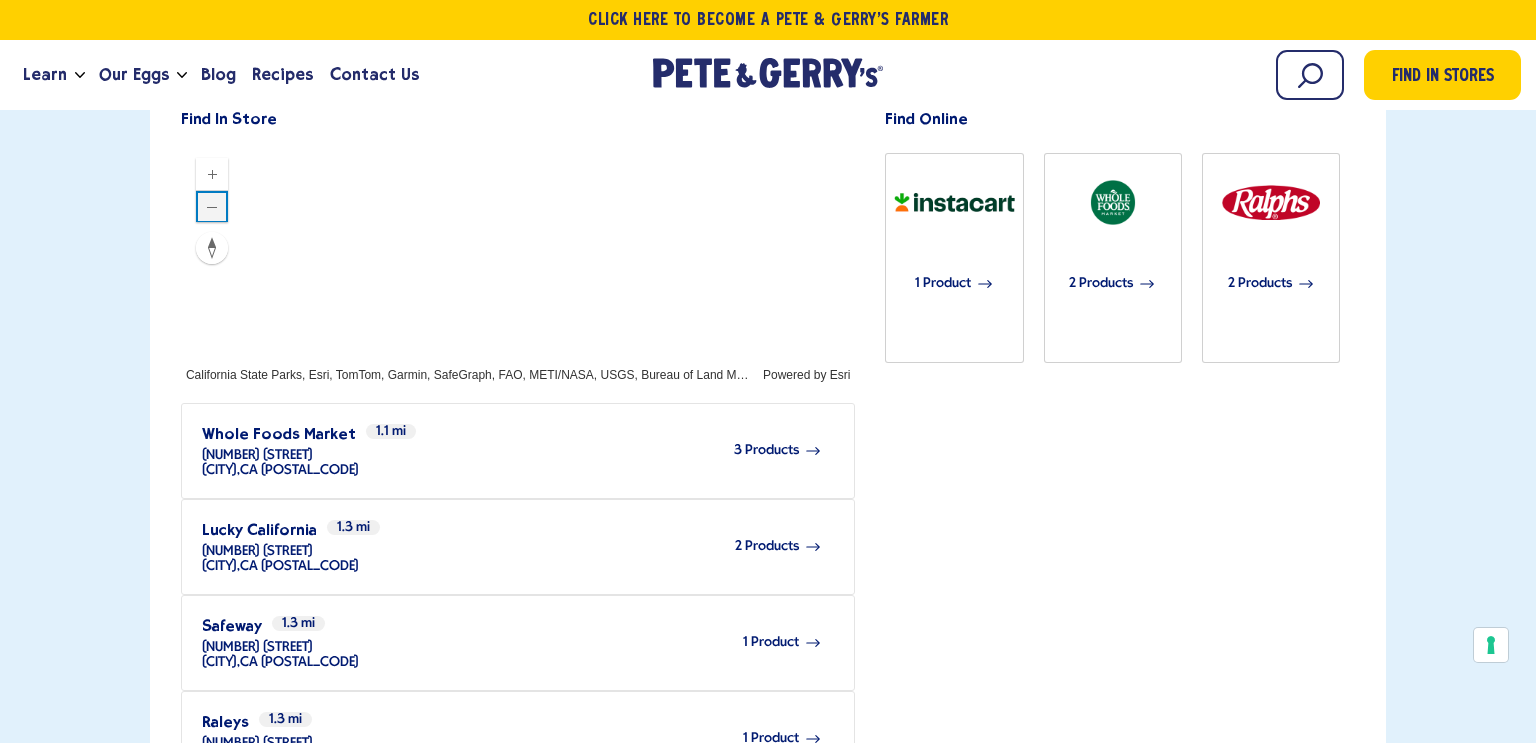 click at bounding box center (518, 263) 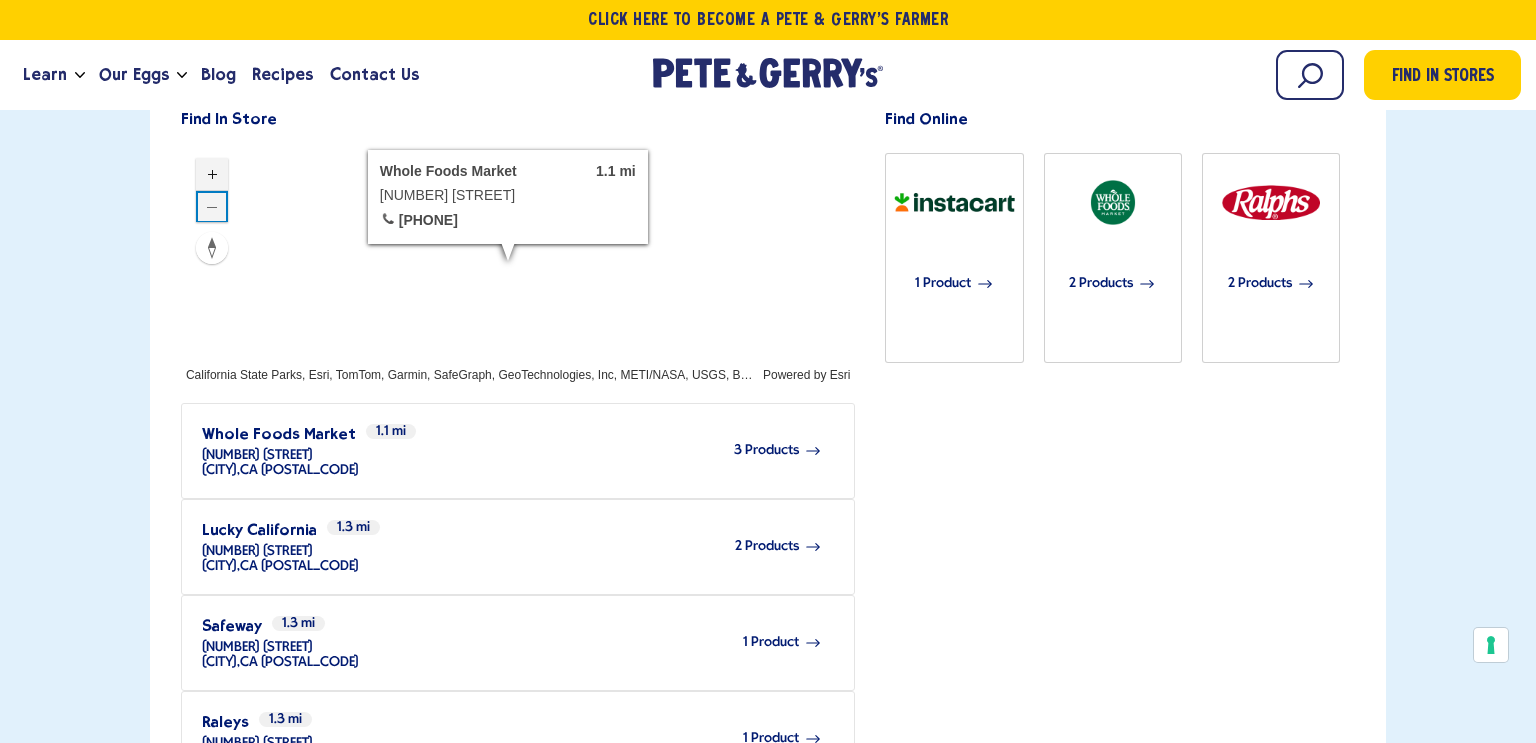 click 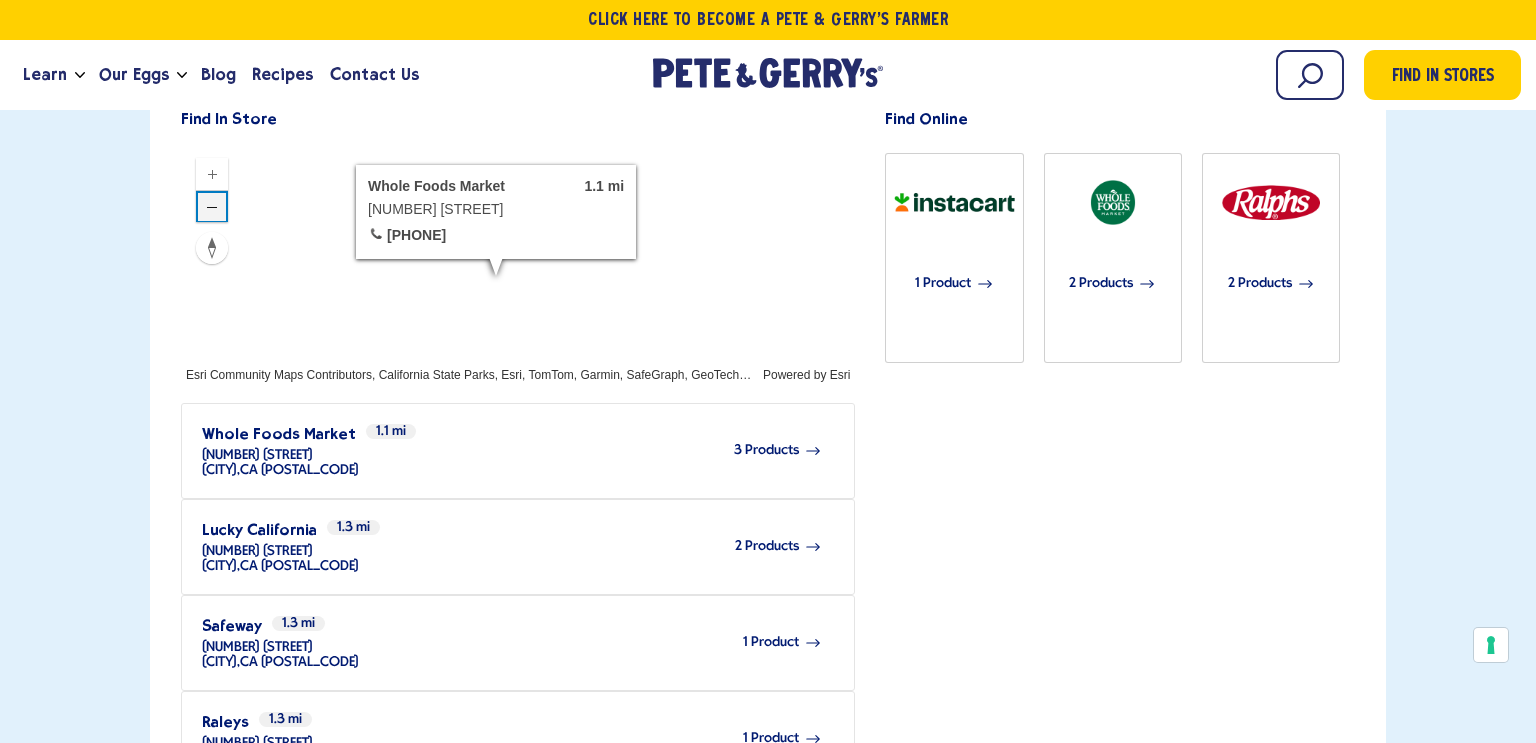 click at bounding box center (212, 207) 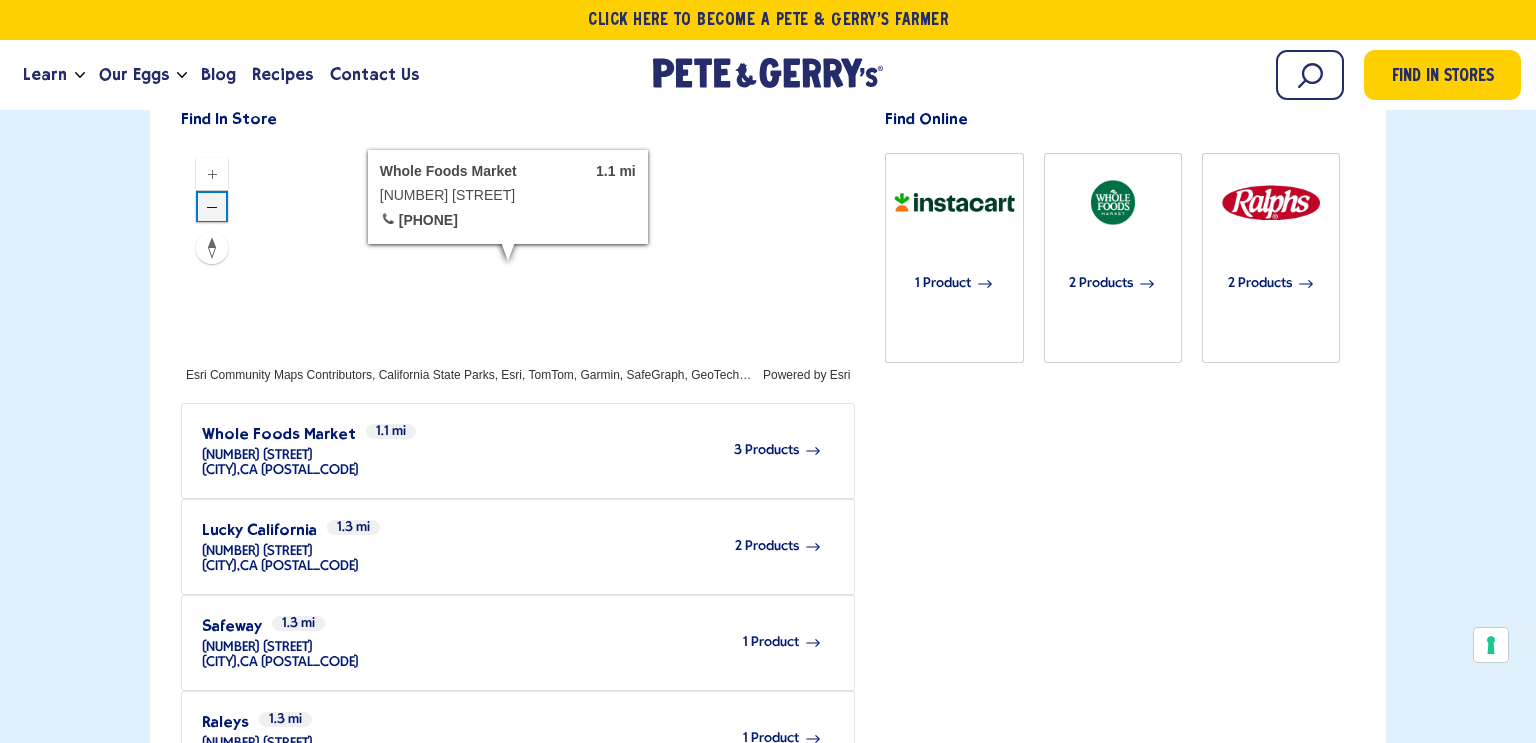 click at bounding box center [212, 207] 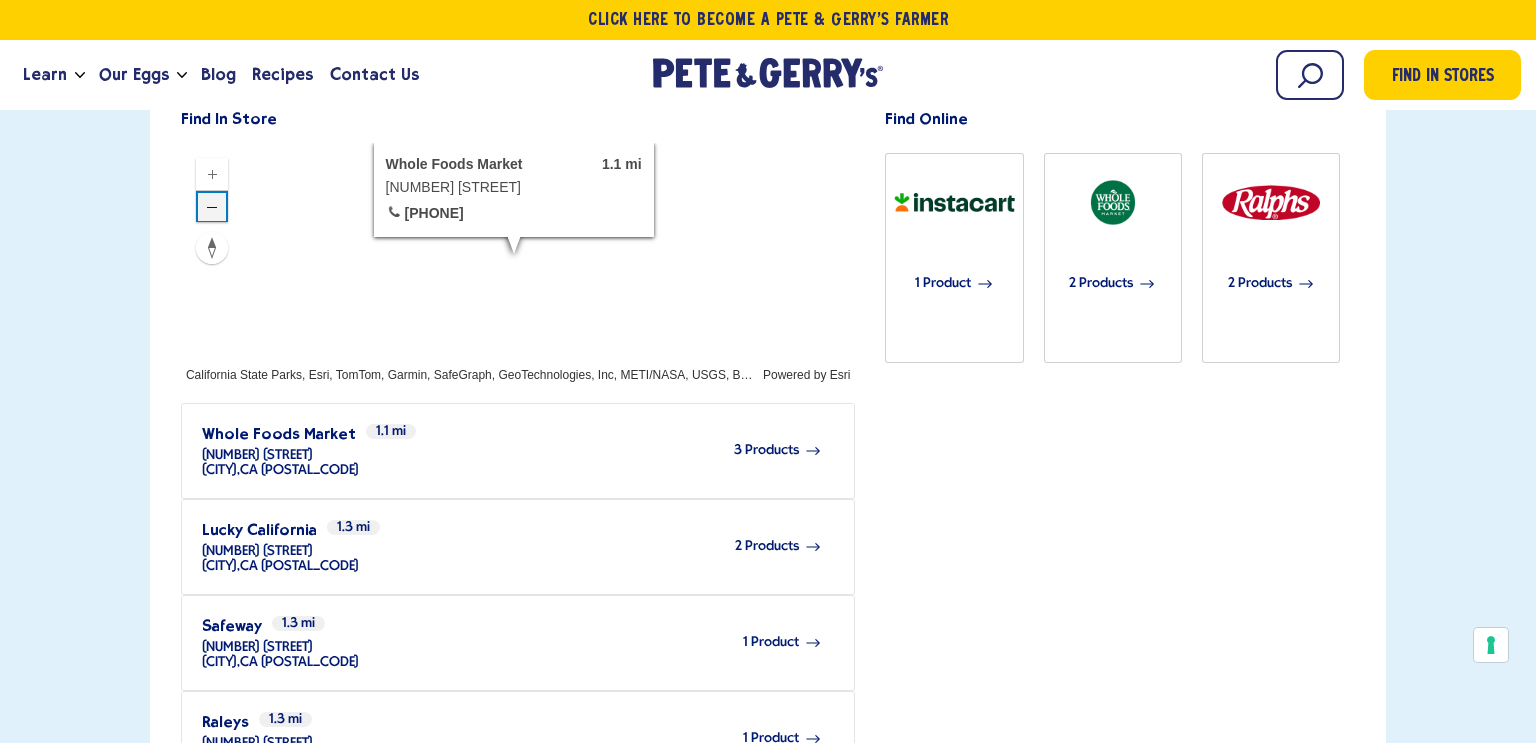 click at bounding box center [212, 207] 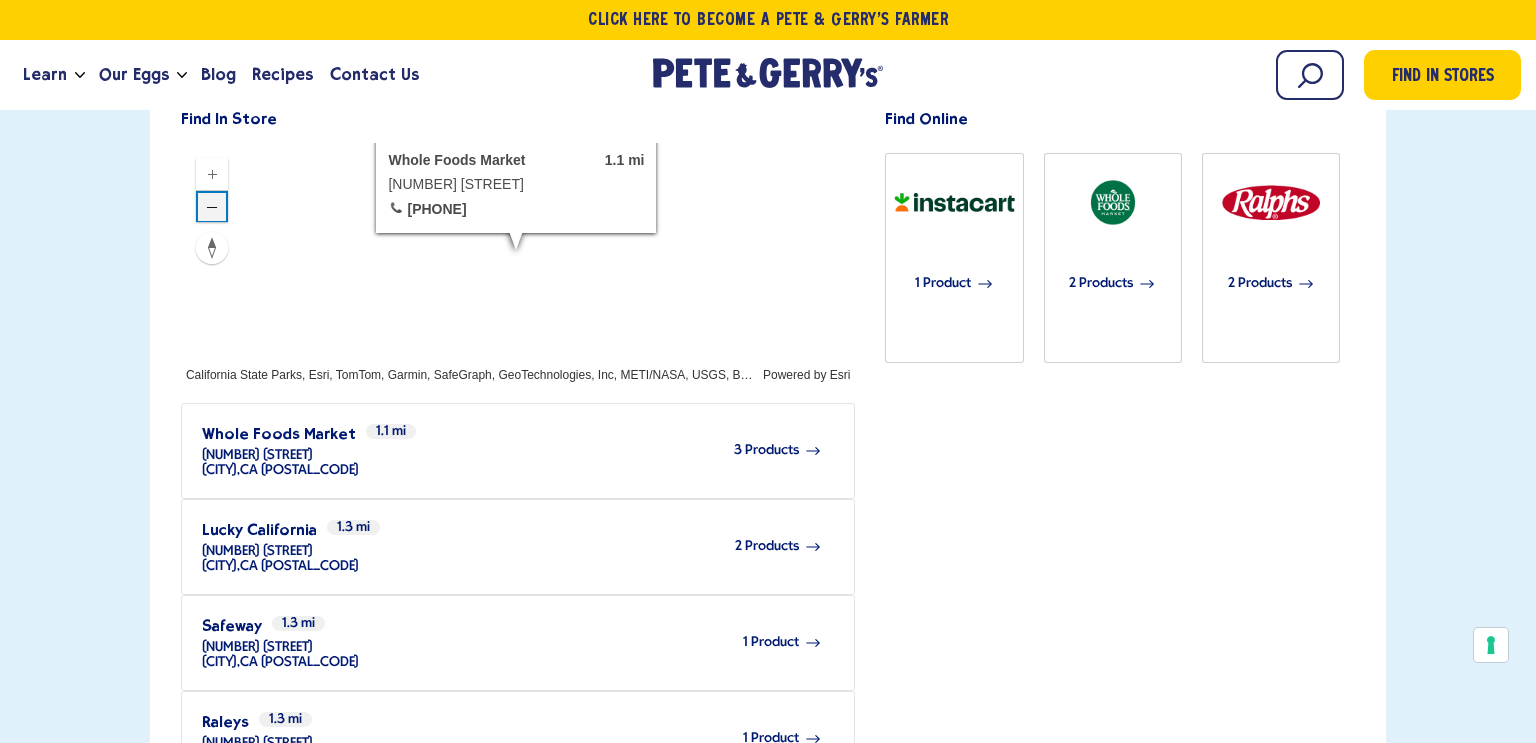 click at bounding box center (212, 207) 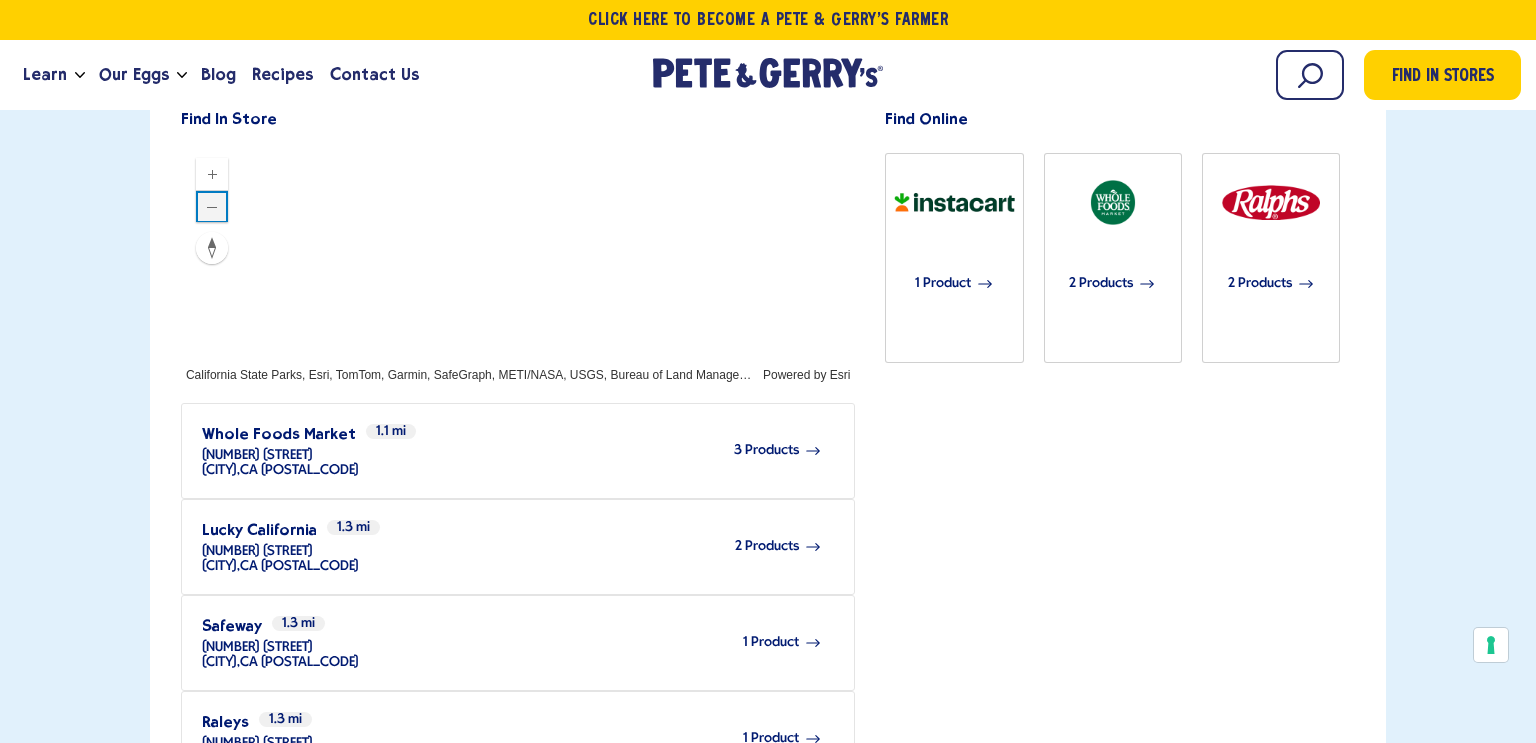 click at bounding box center [518, 263] 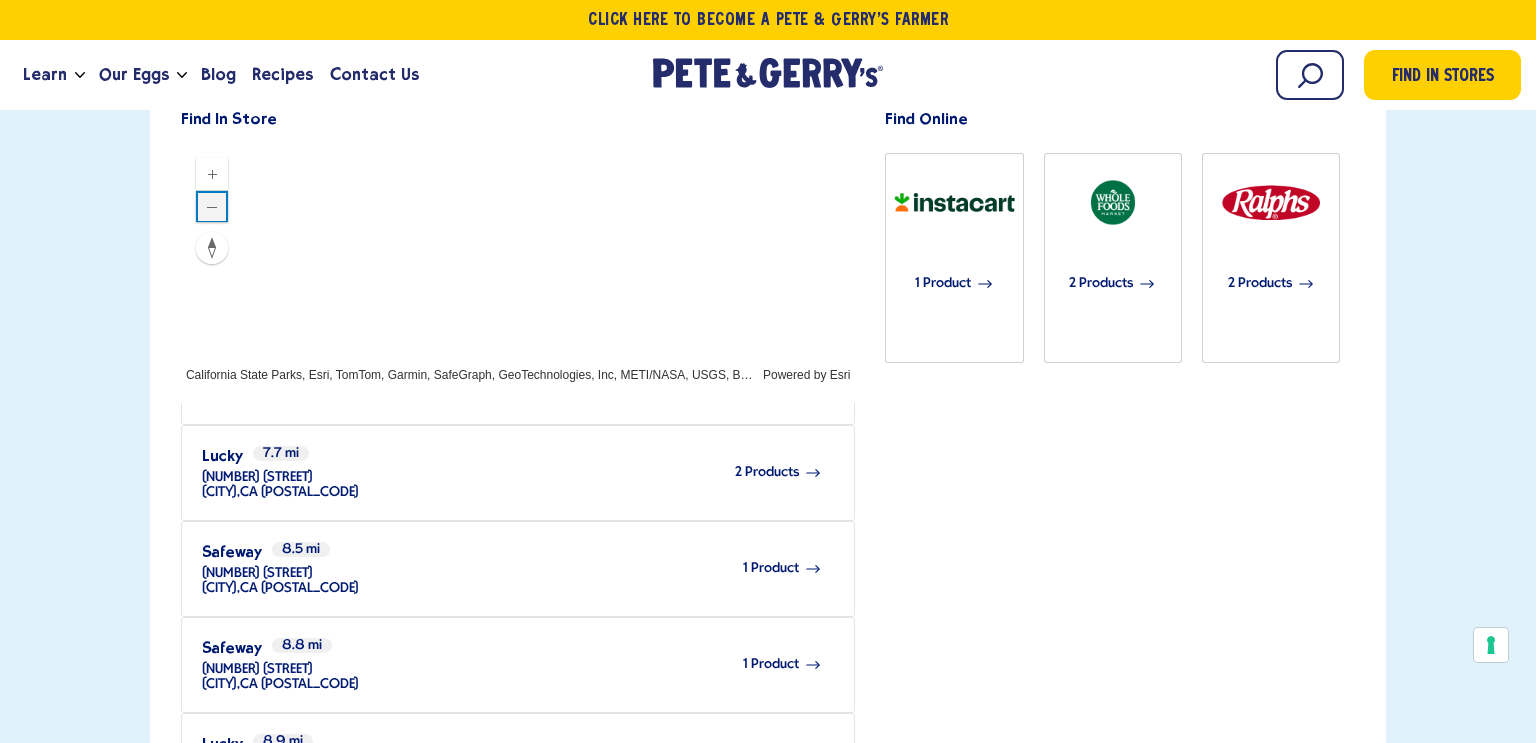 scroll, scrollTop: 1611, scrollLeft: 0, axis: vertical 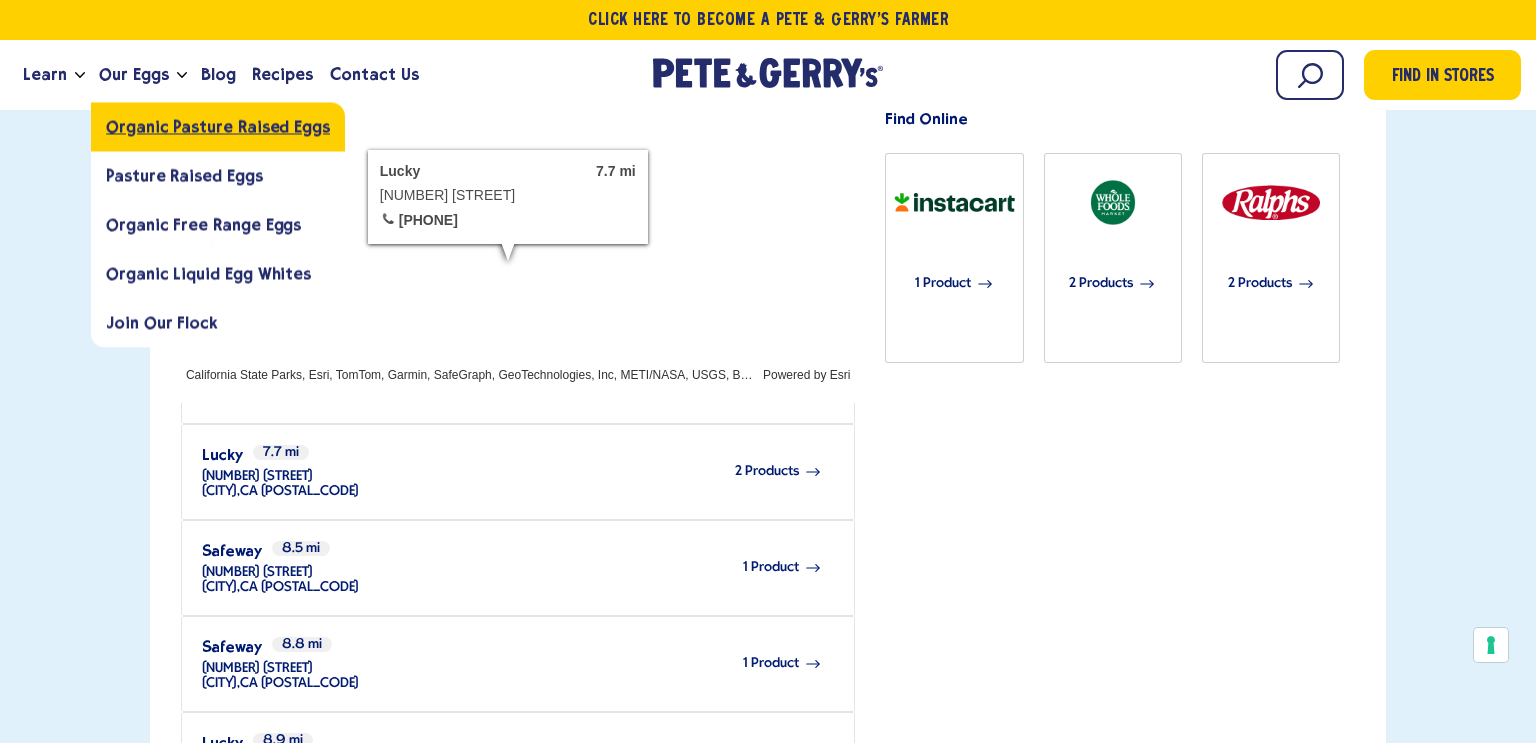 click on "Organic Pasture Raised Eggs" at bounding box center [218, 126] 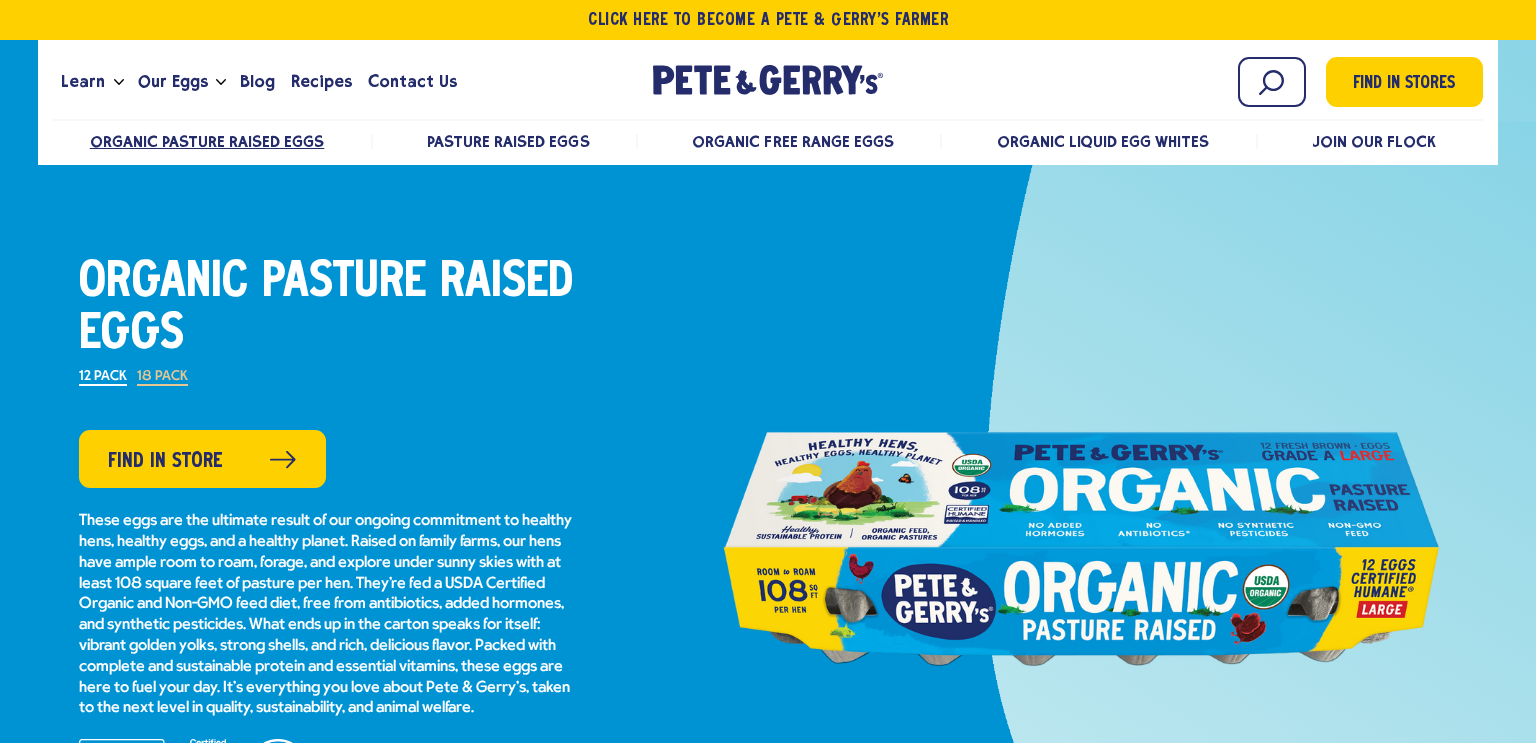 scroll, scrollTop: 0, scrollLeft: 0, axis: both 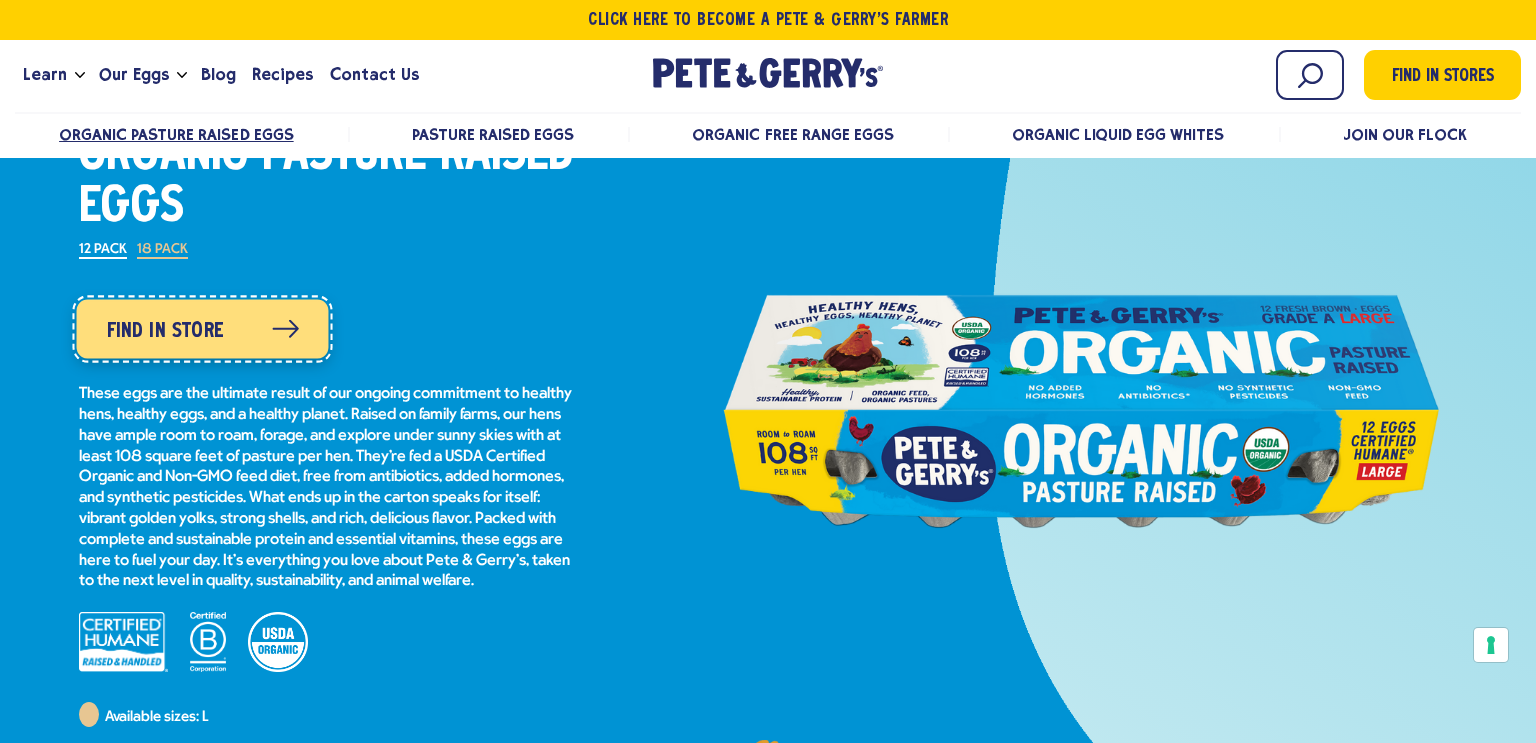 click 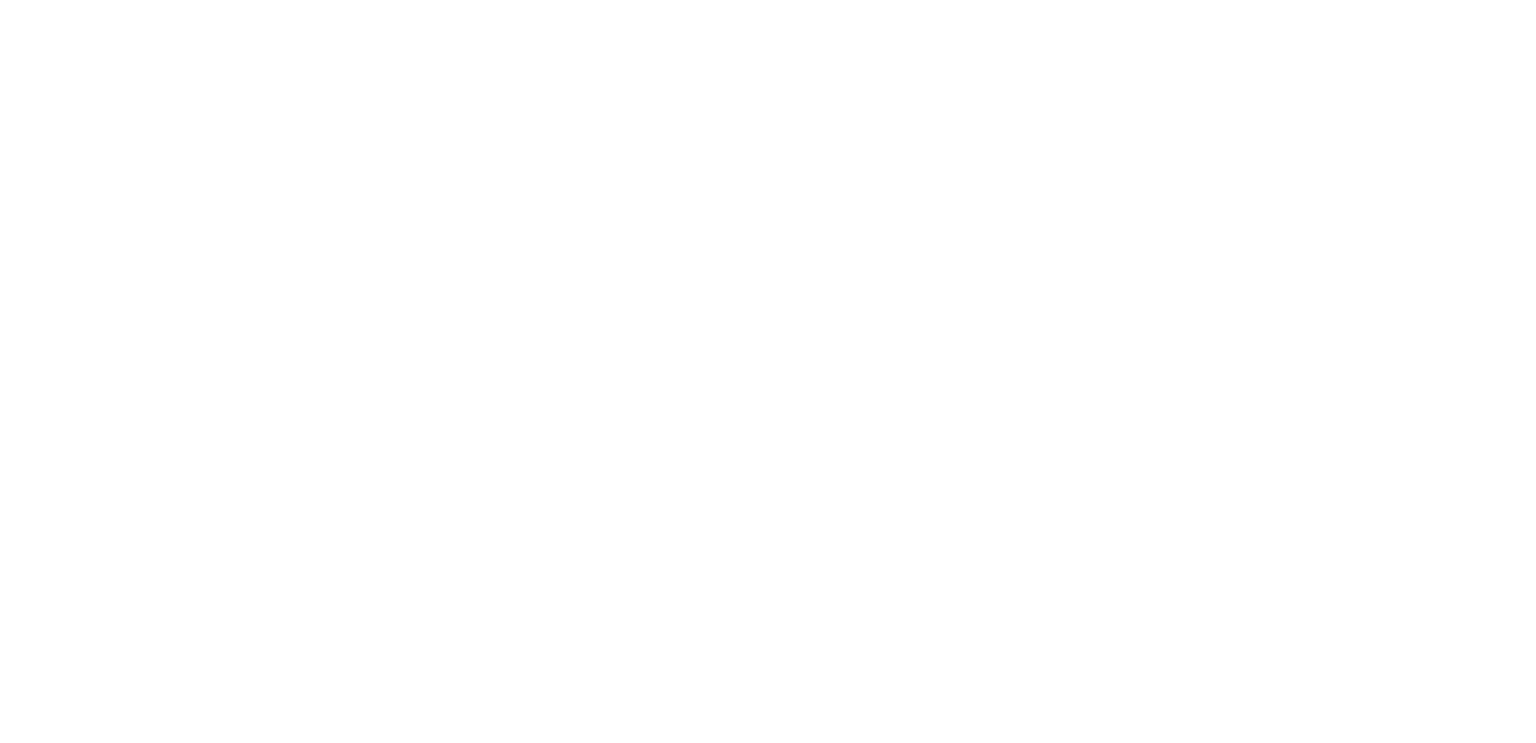 scroll, scrollTop: 0, scrollLeft: 0, axis: both 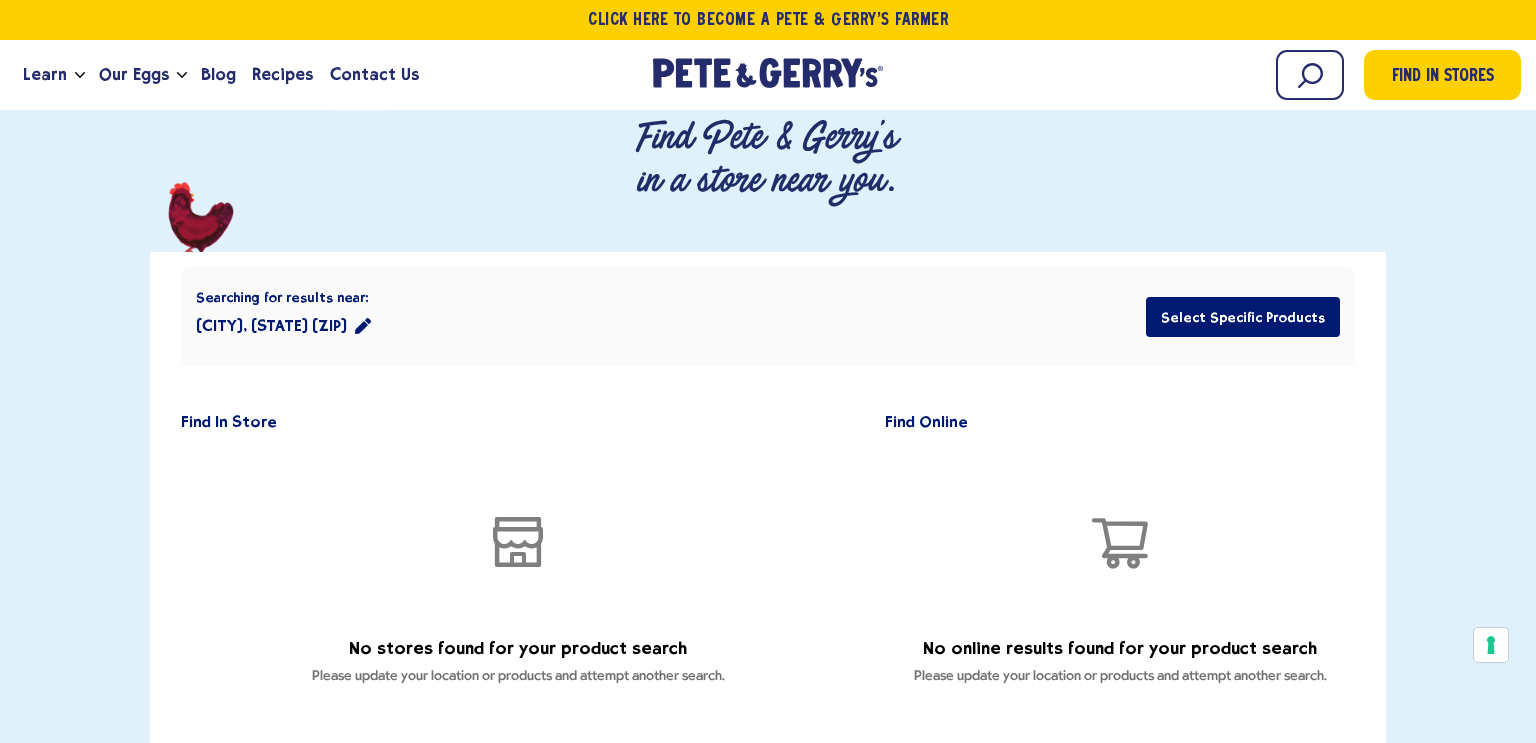 click 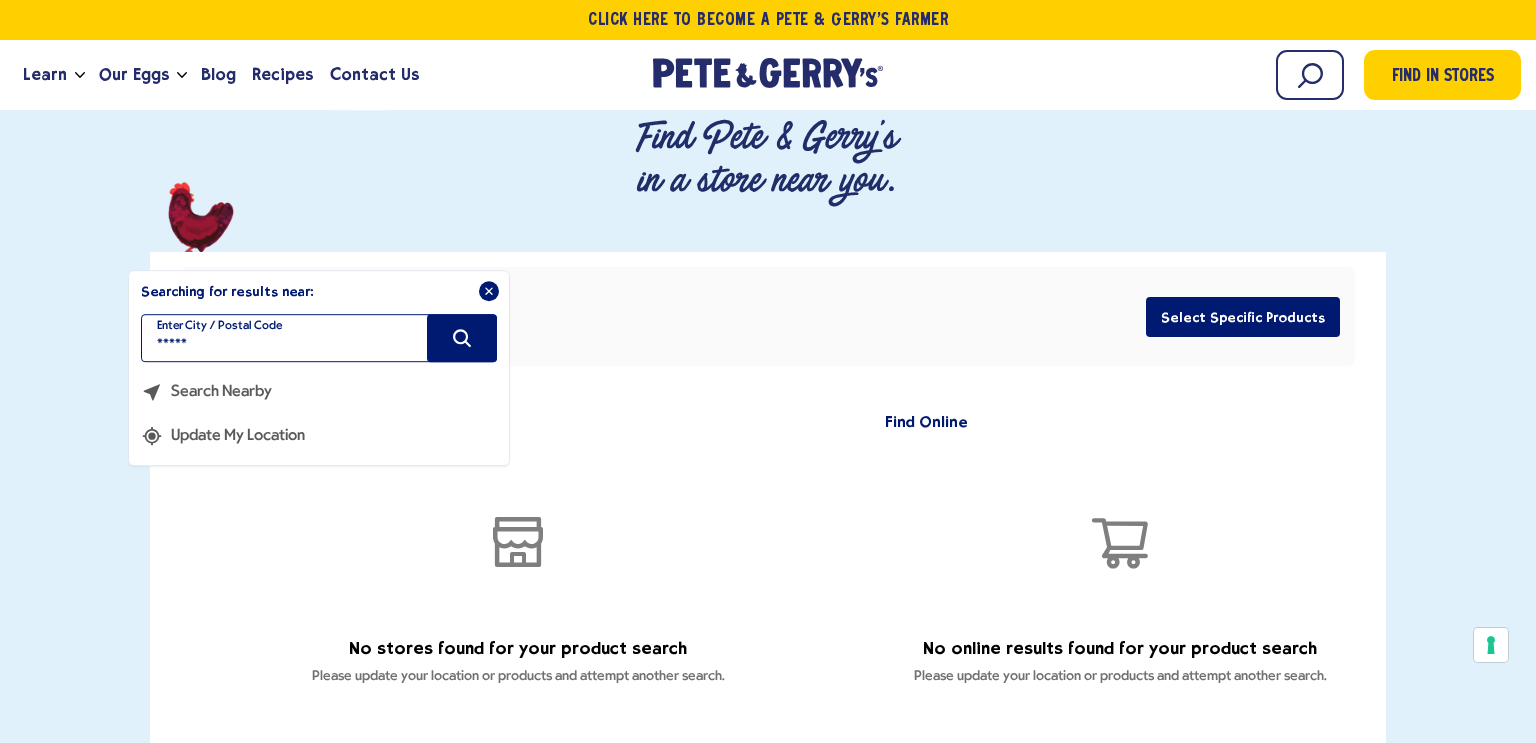 click on "*****" at bounding box center (319, 339) 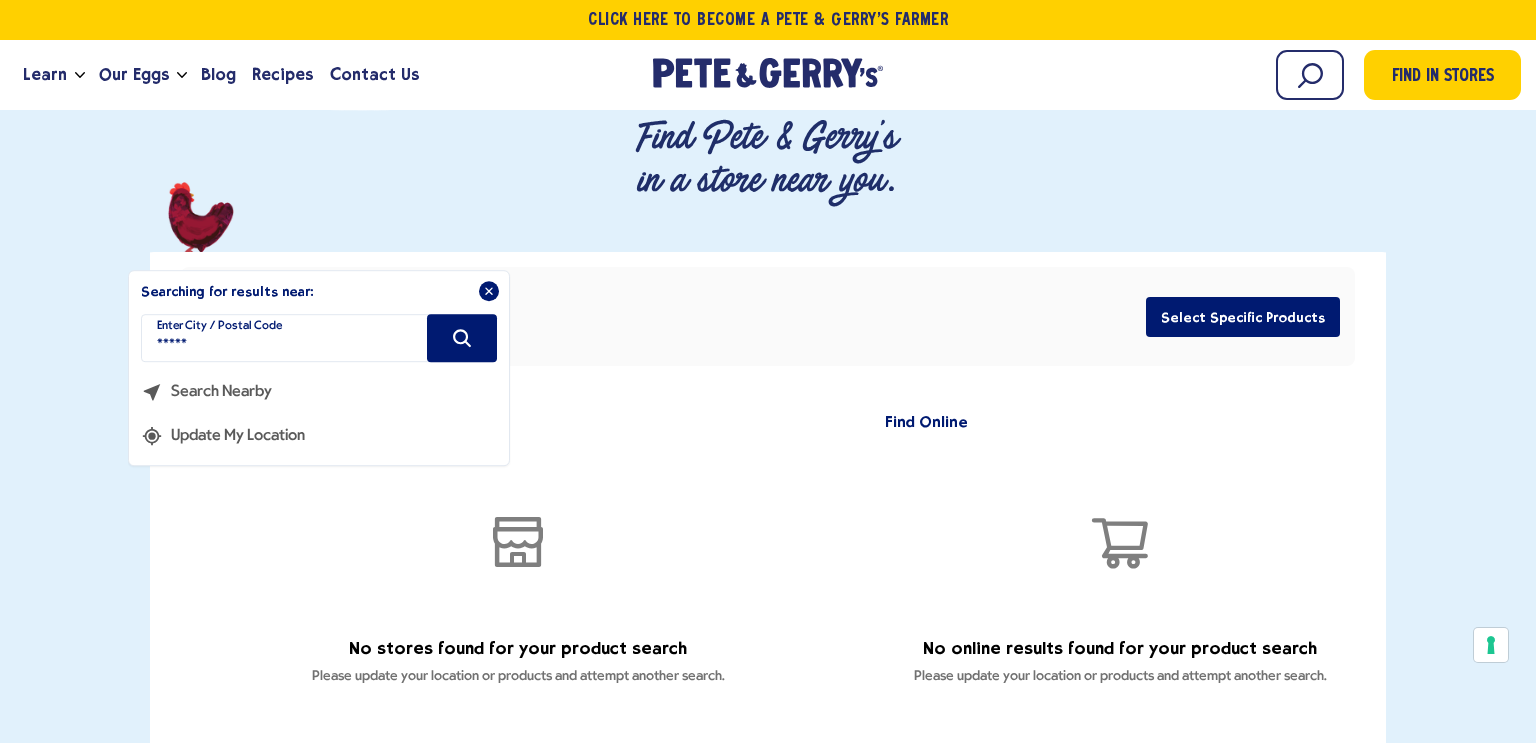 type on "*****" 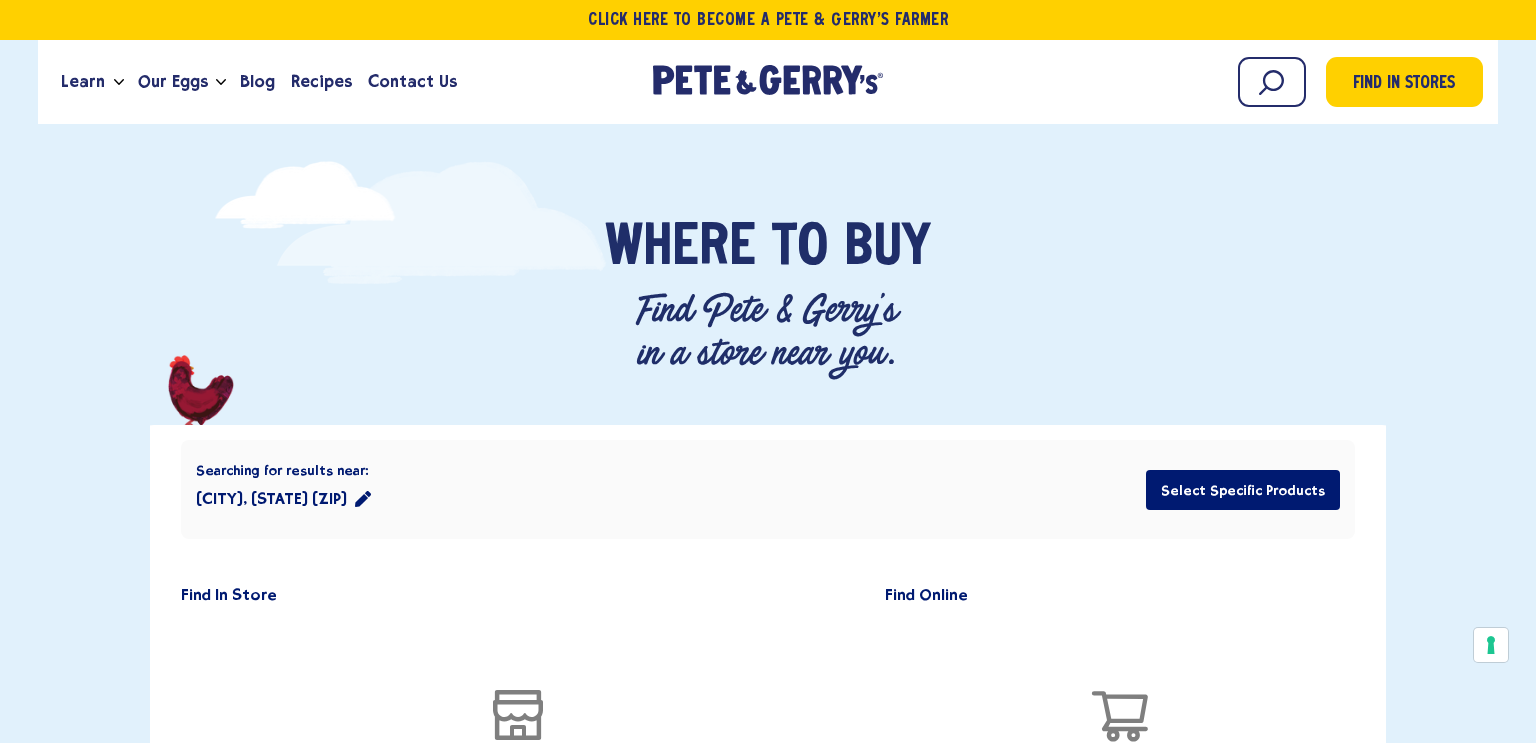 scroll, scrollTop: 0, scrollLeft: 0, axis: both 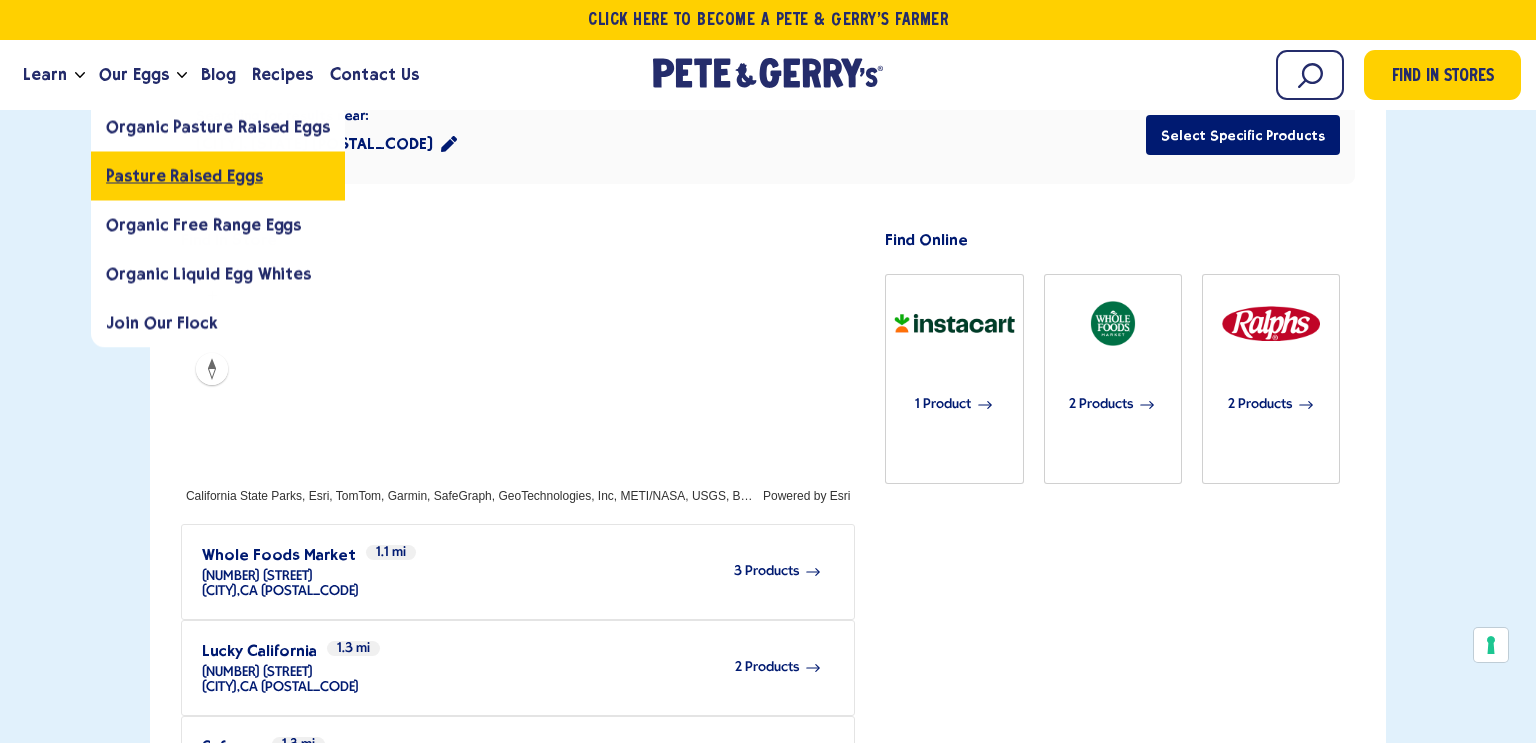 click on "Pasture Raised Eggs" at bounding box center (184, 175) 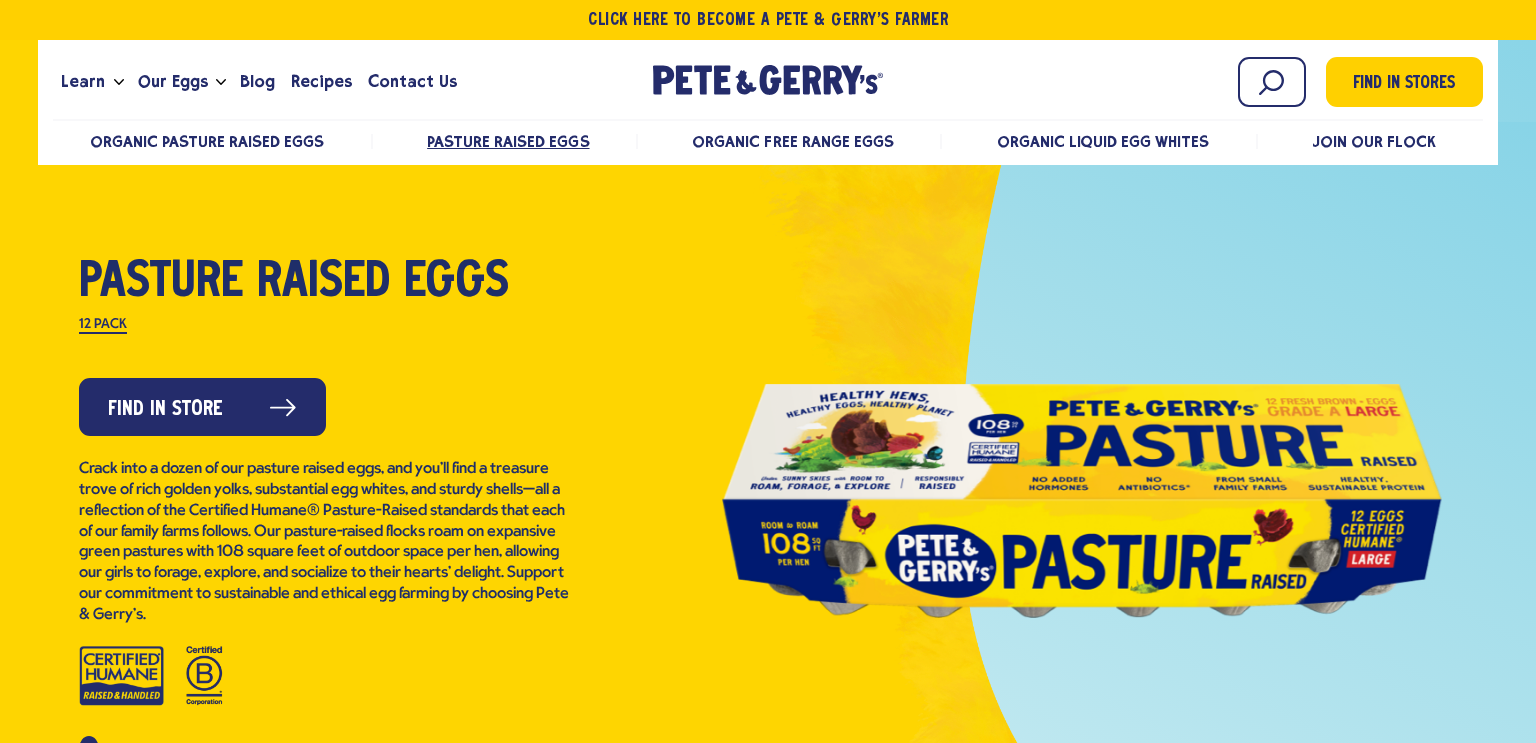 scroll, scrollTop: 0, scrollLeft: 0, axis: both 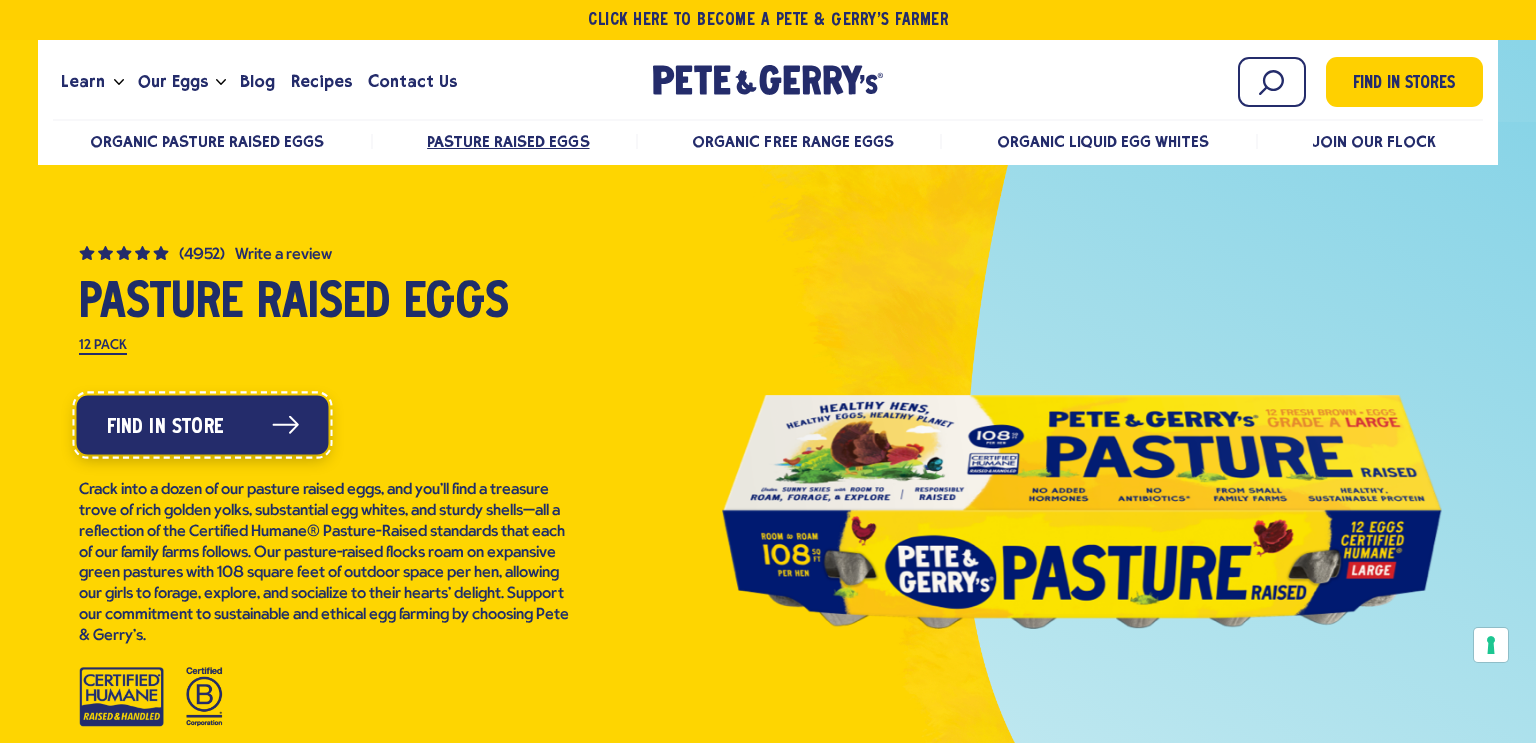 click on "Find in Store" at bounding box center [164, 428] 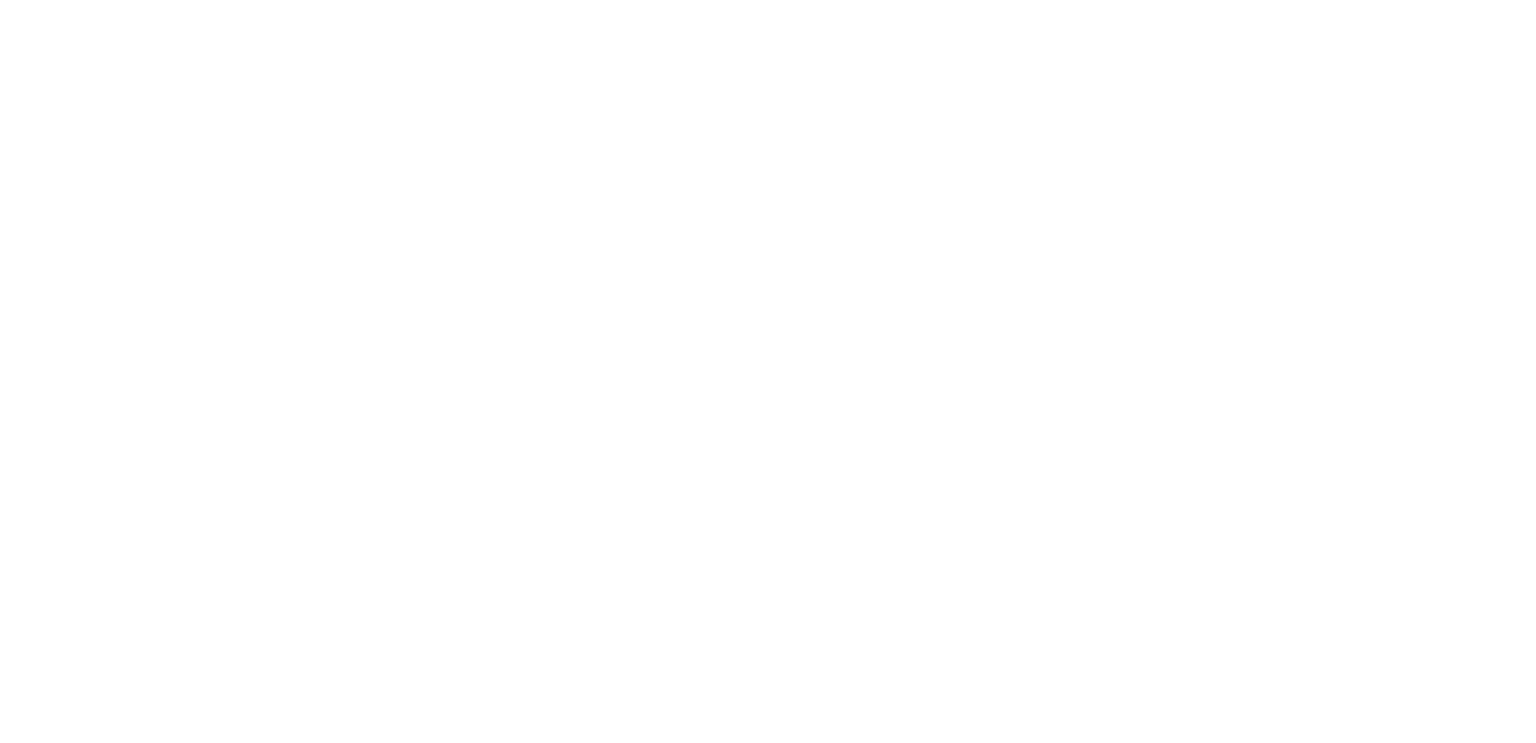 scroll, scrollTop: 0, scrollLeft: 0, axis: both 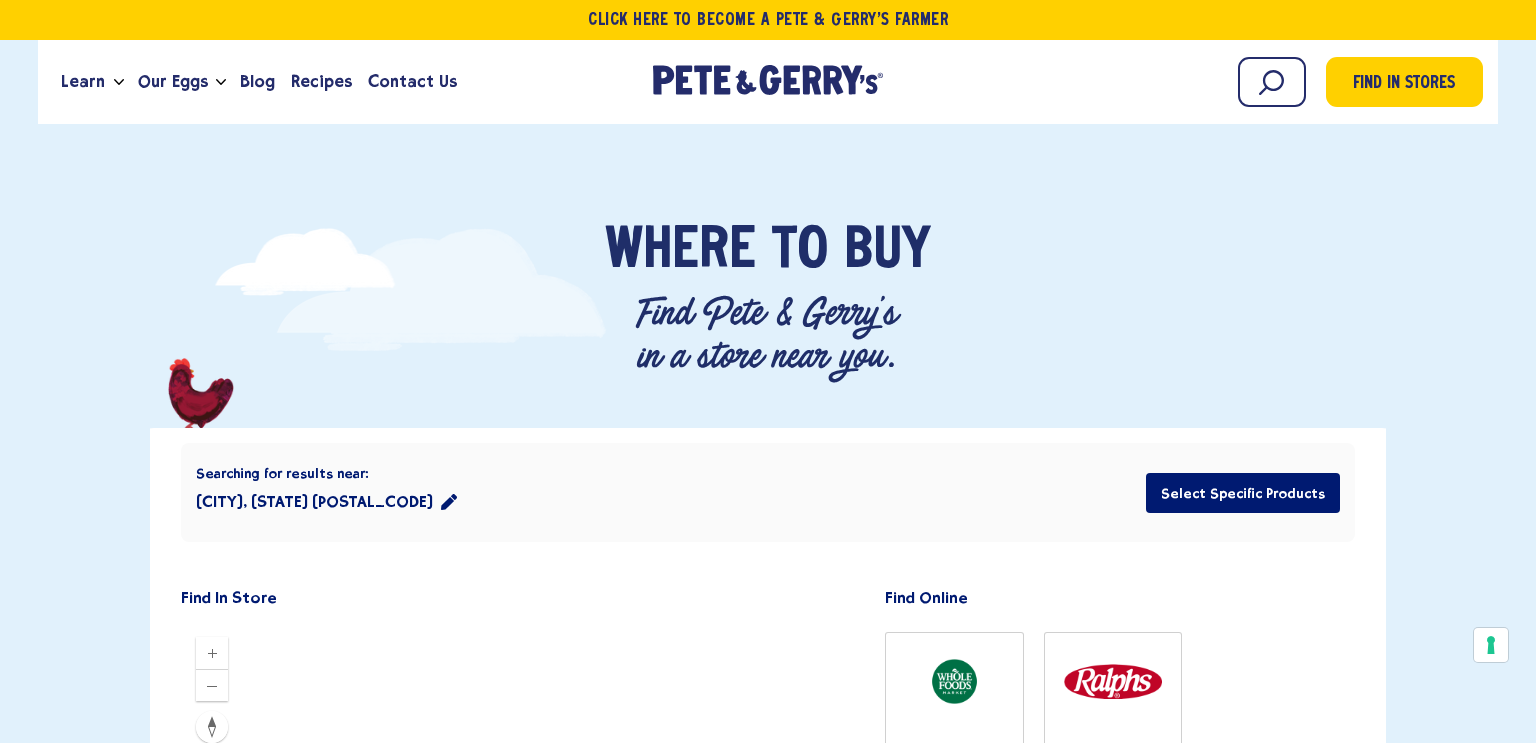 click 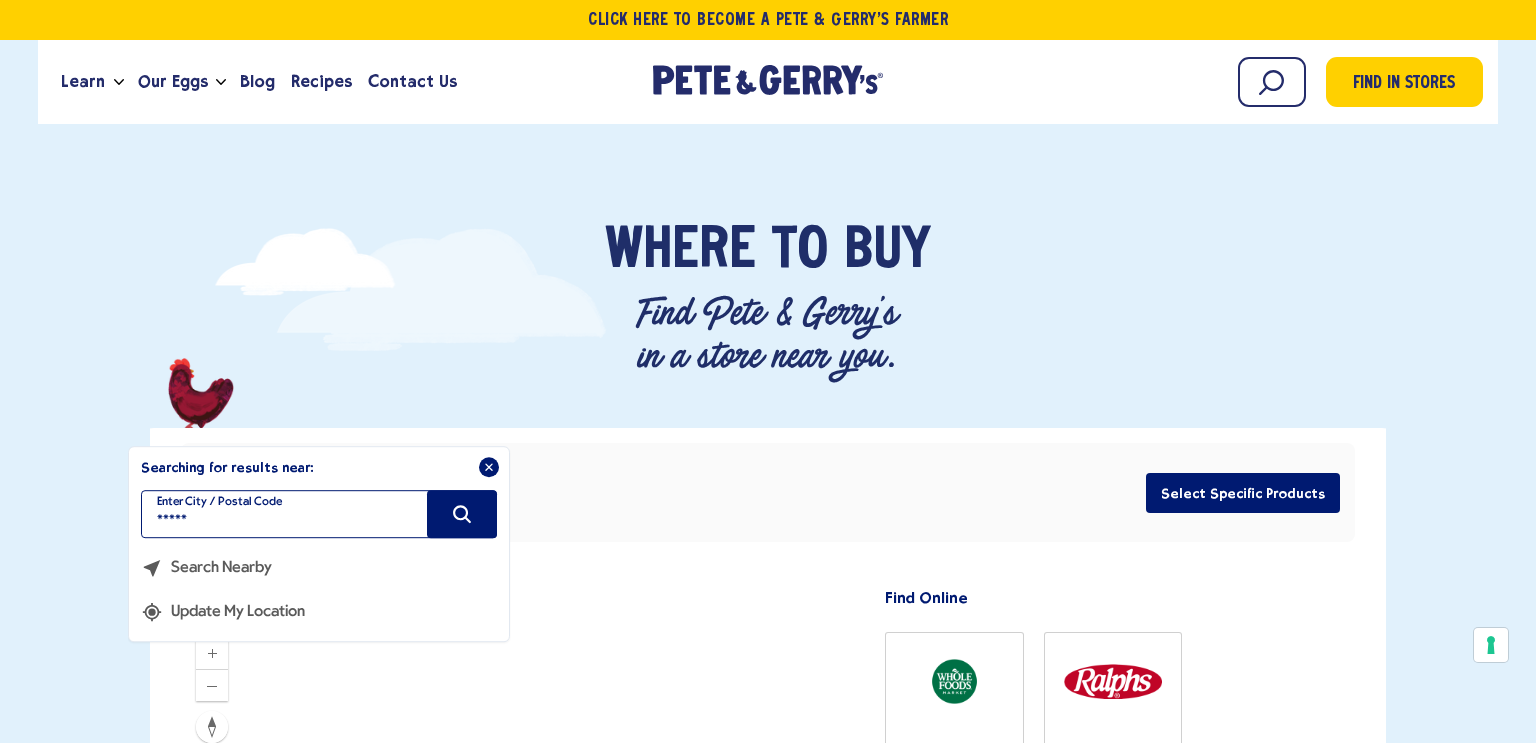 click on "*****" at bounding box center [319, 515] 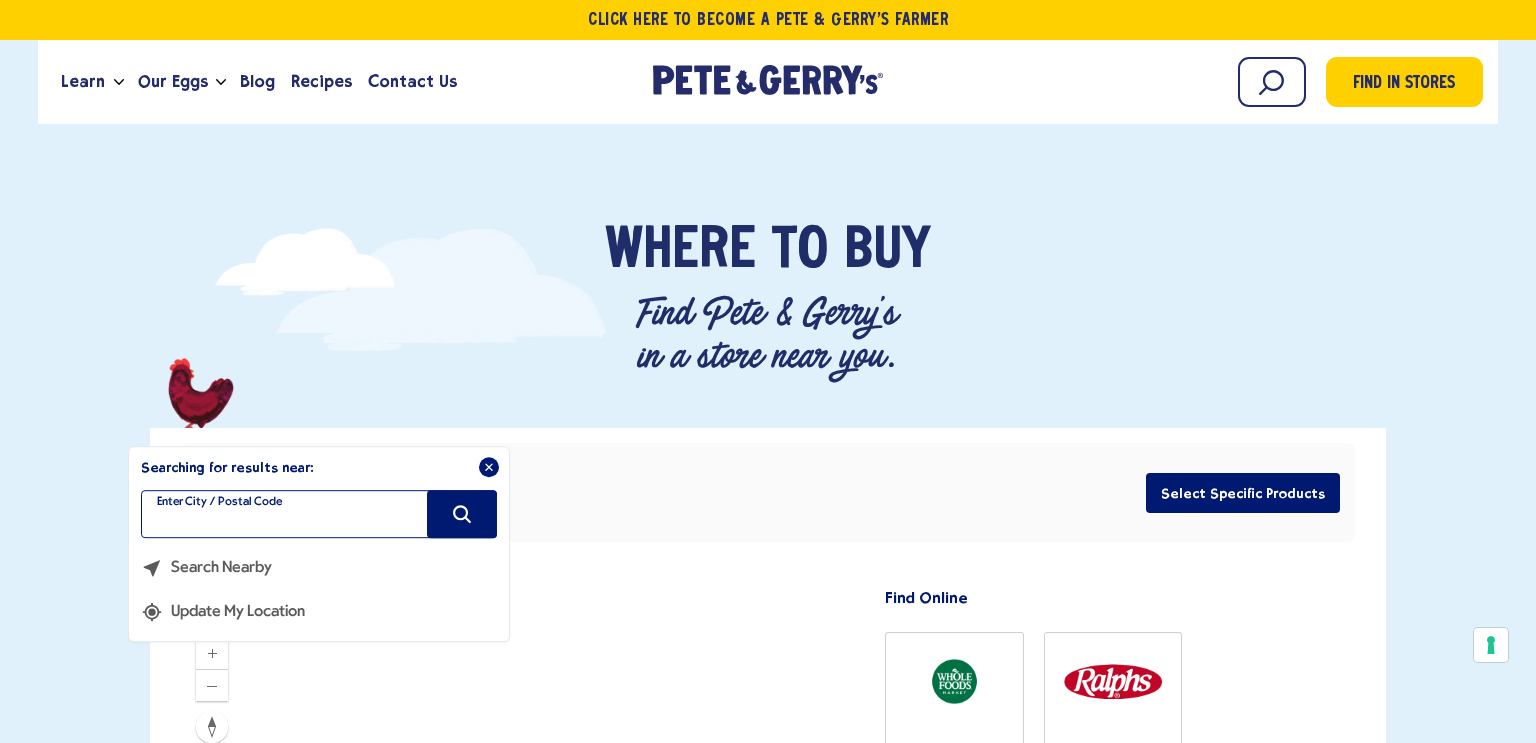 click at bounding box center [319, 515] 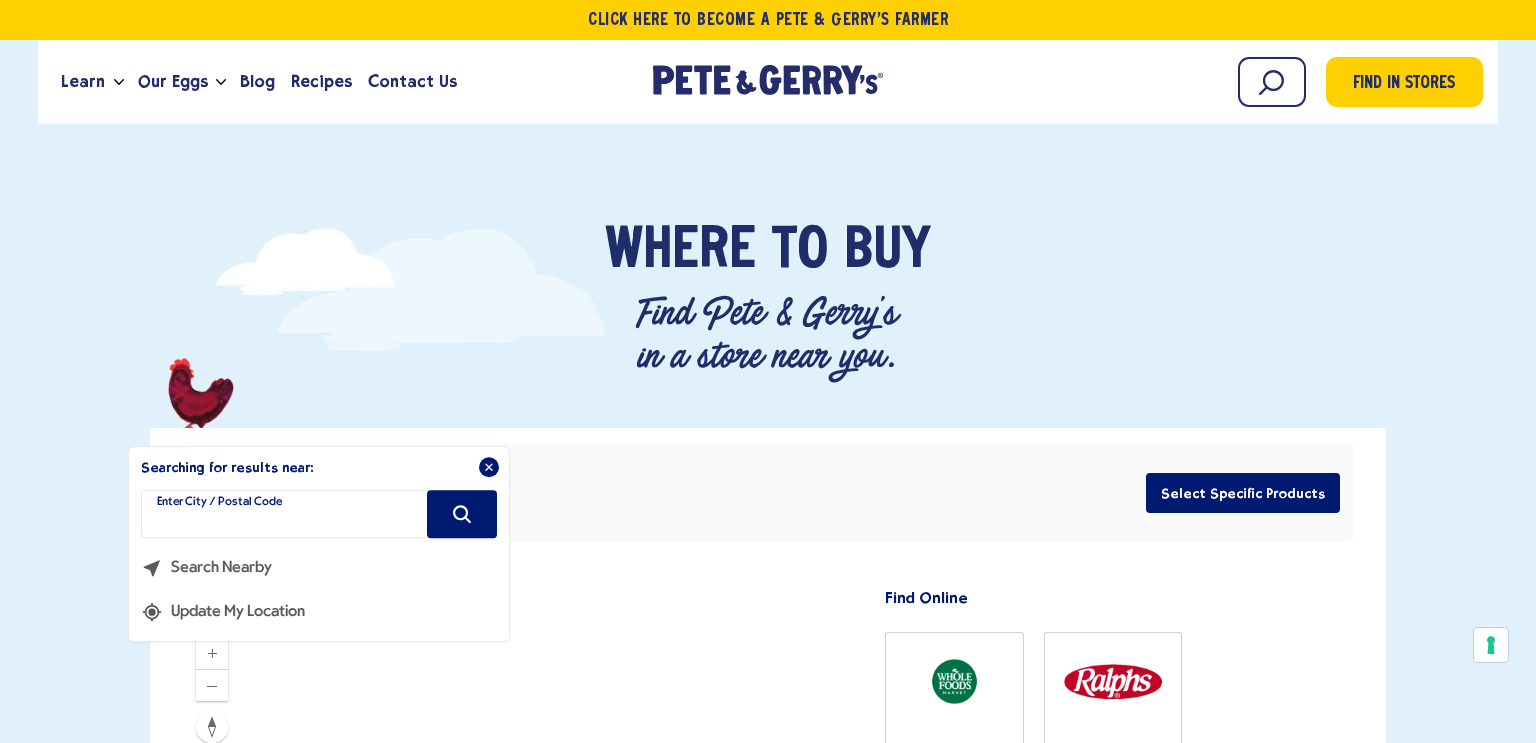 type on "*****" 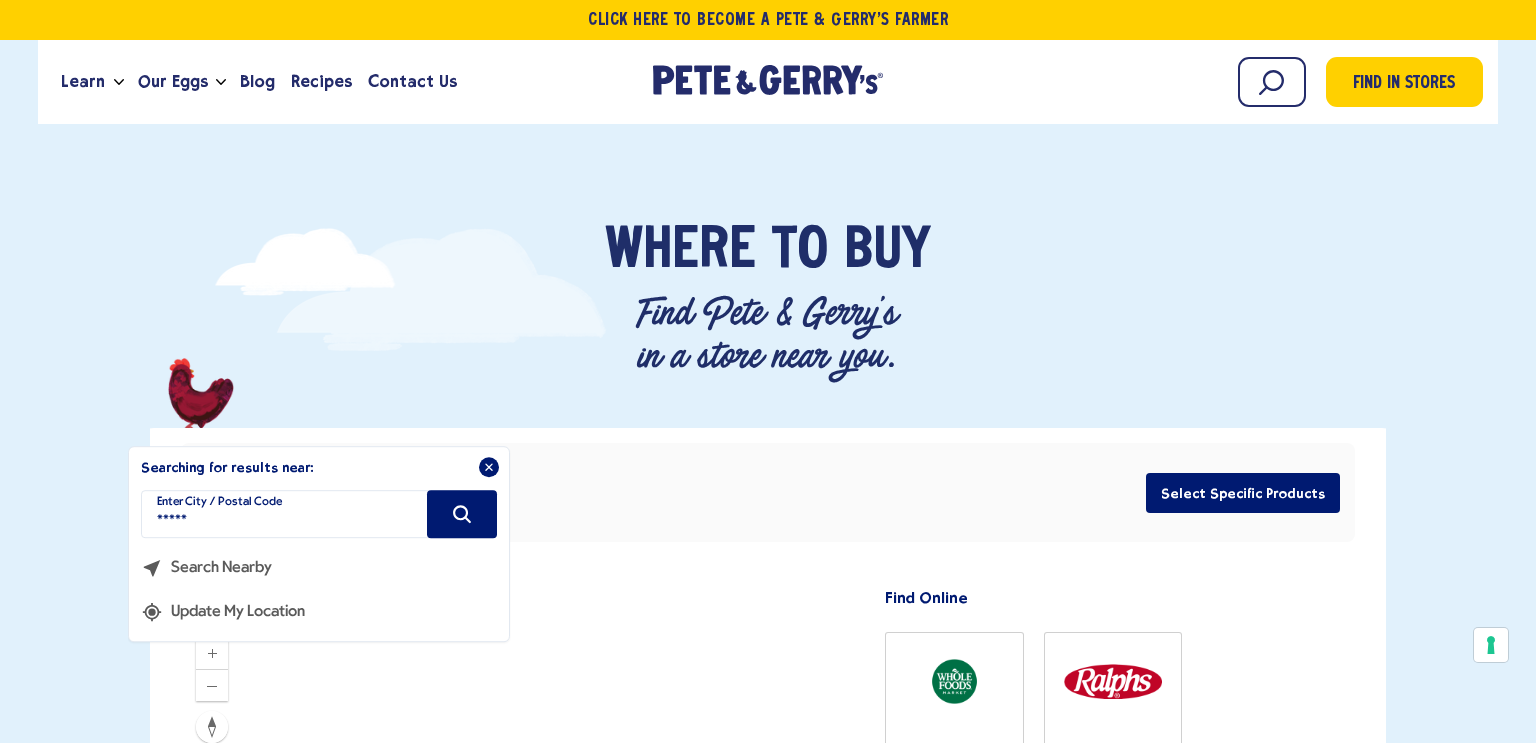 click 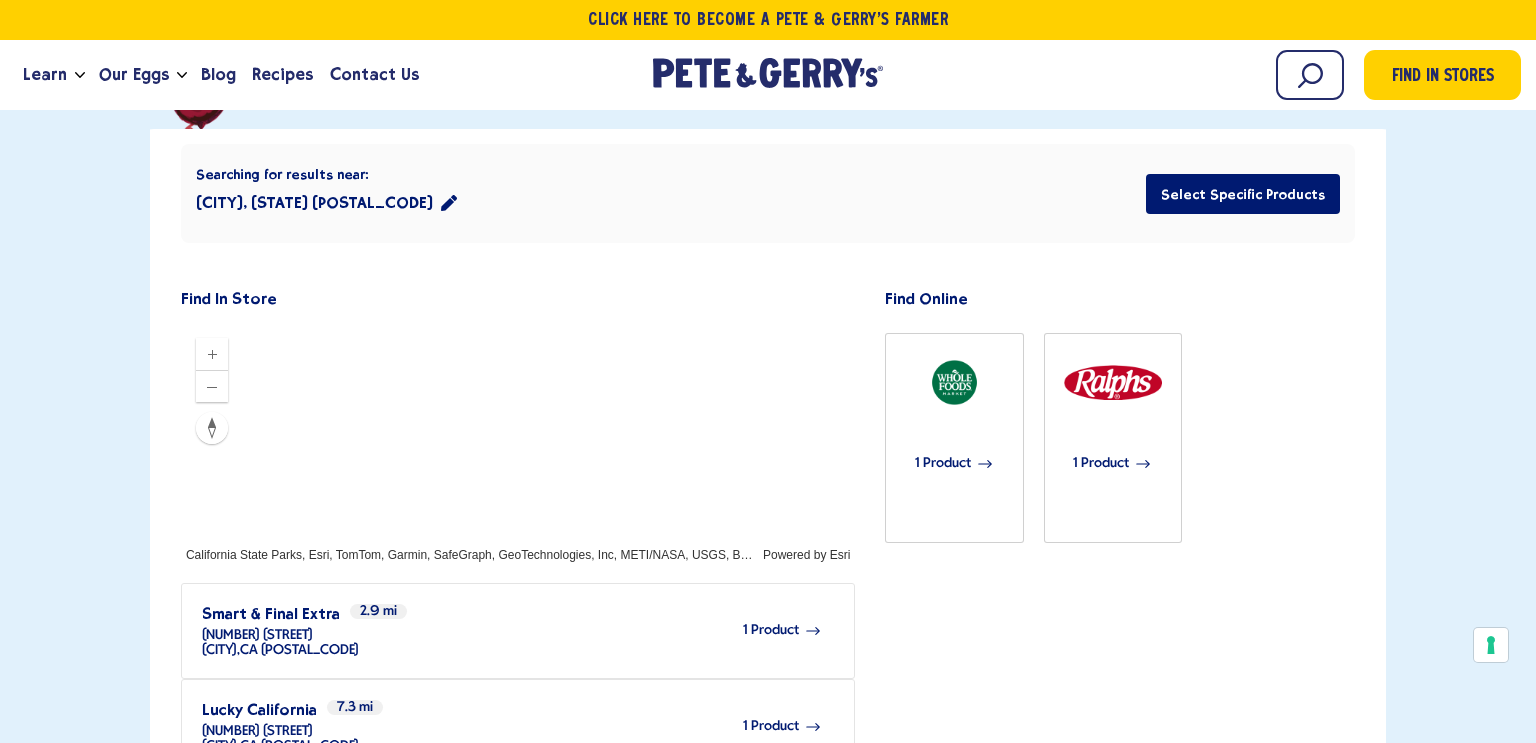 scroll, scrollTop: 346, scrollLeft: 0, axis: vertical 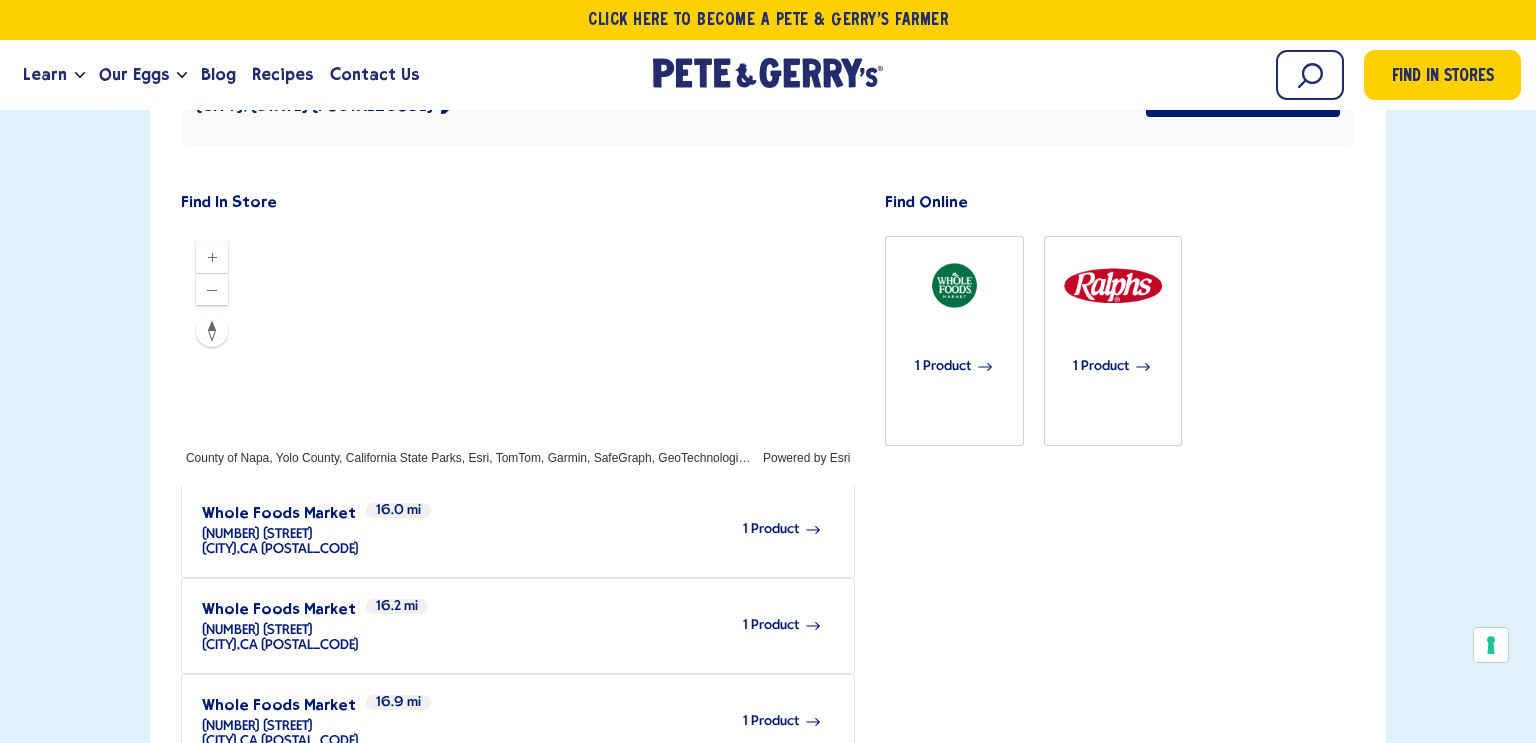 click at bounding box center [518, 346] 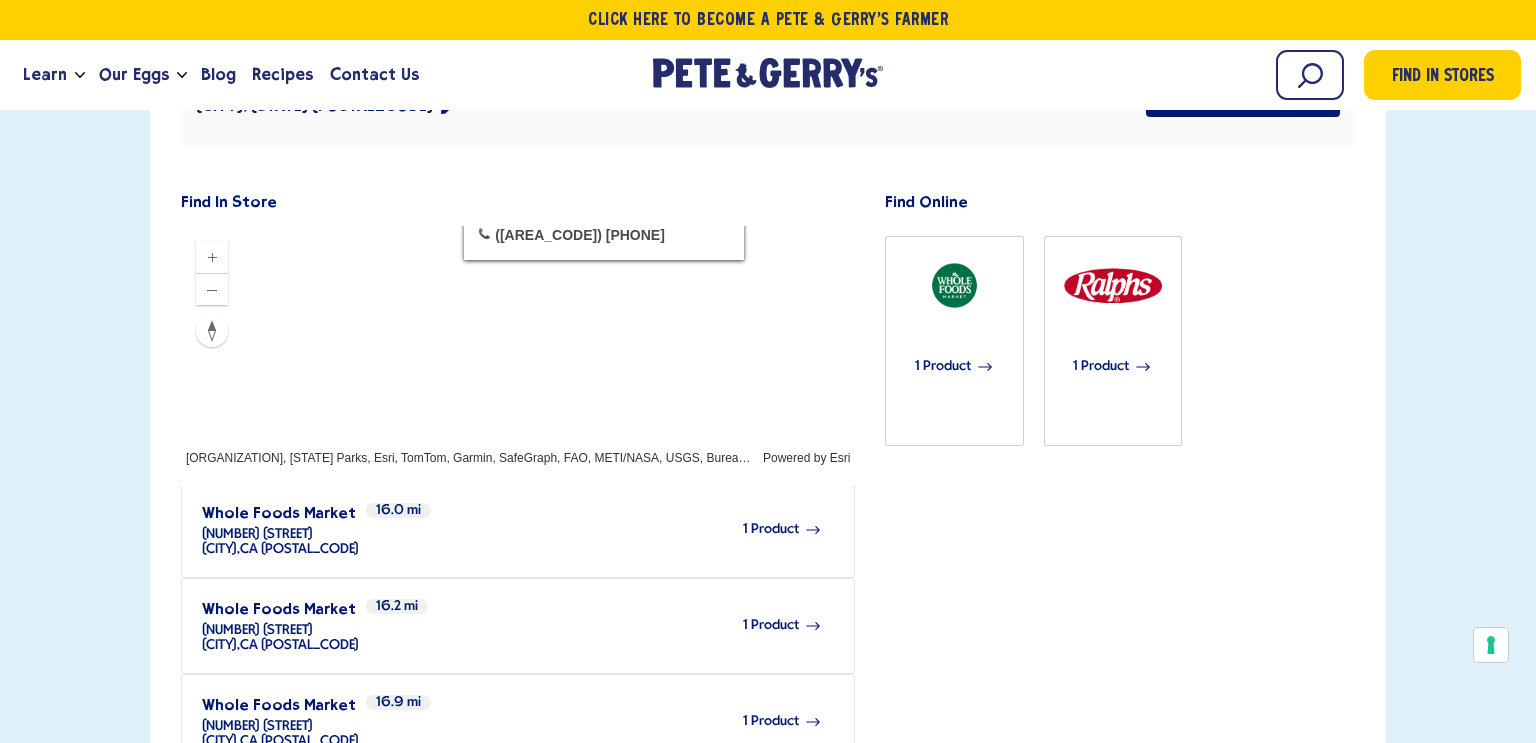 drag, startPoint x: 690, startPoint y: 166, endPoint x: 635, endPoint y: 253, distance: 102.92716 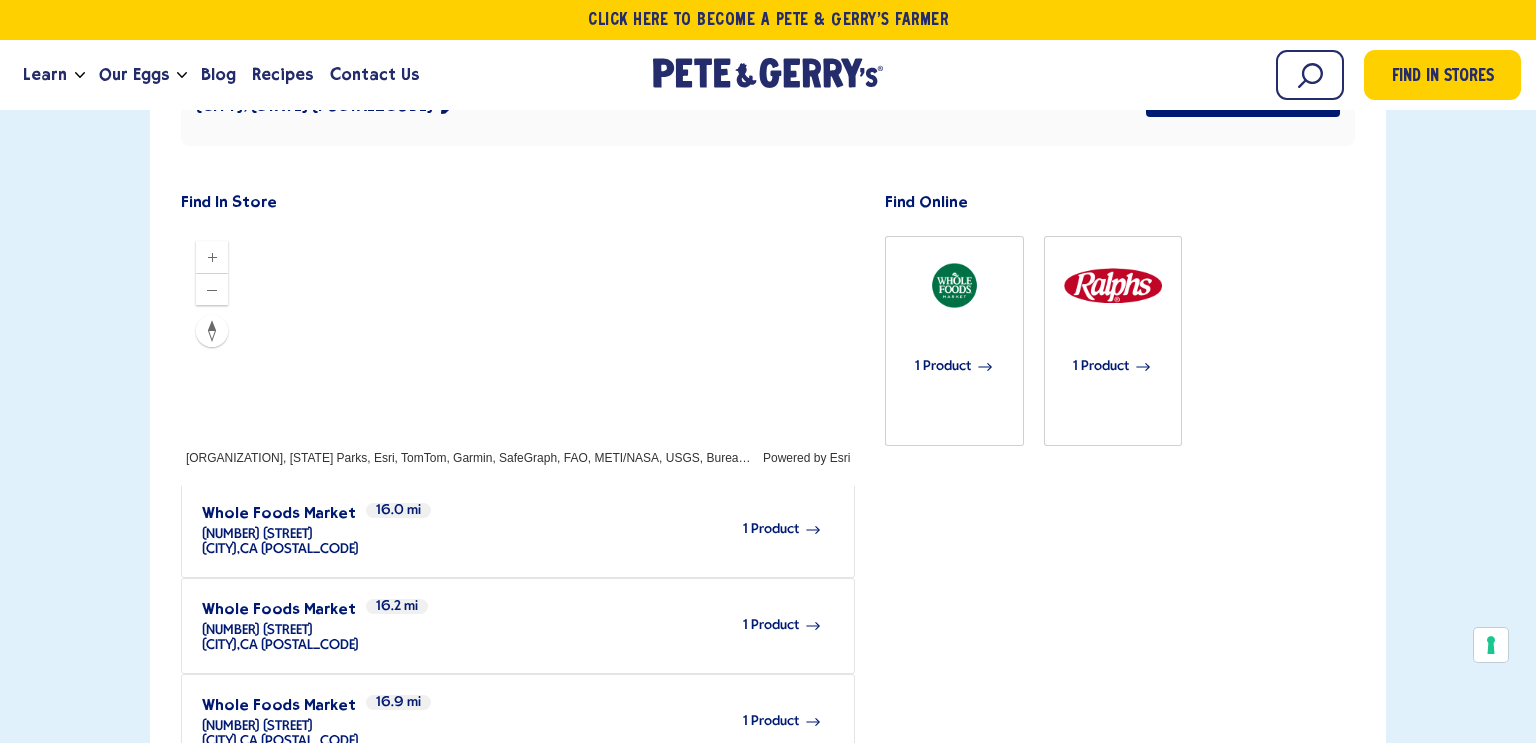 click at bounding box center [518, 346] 